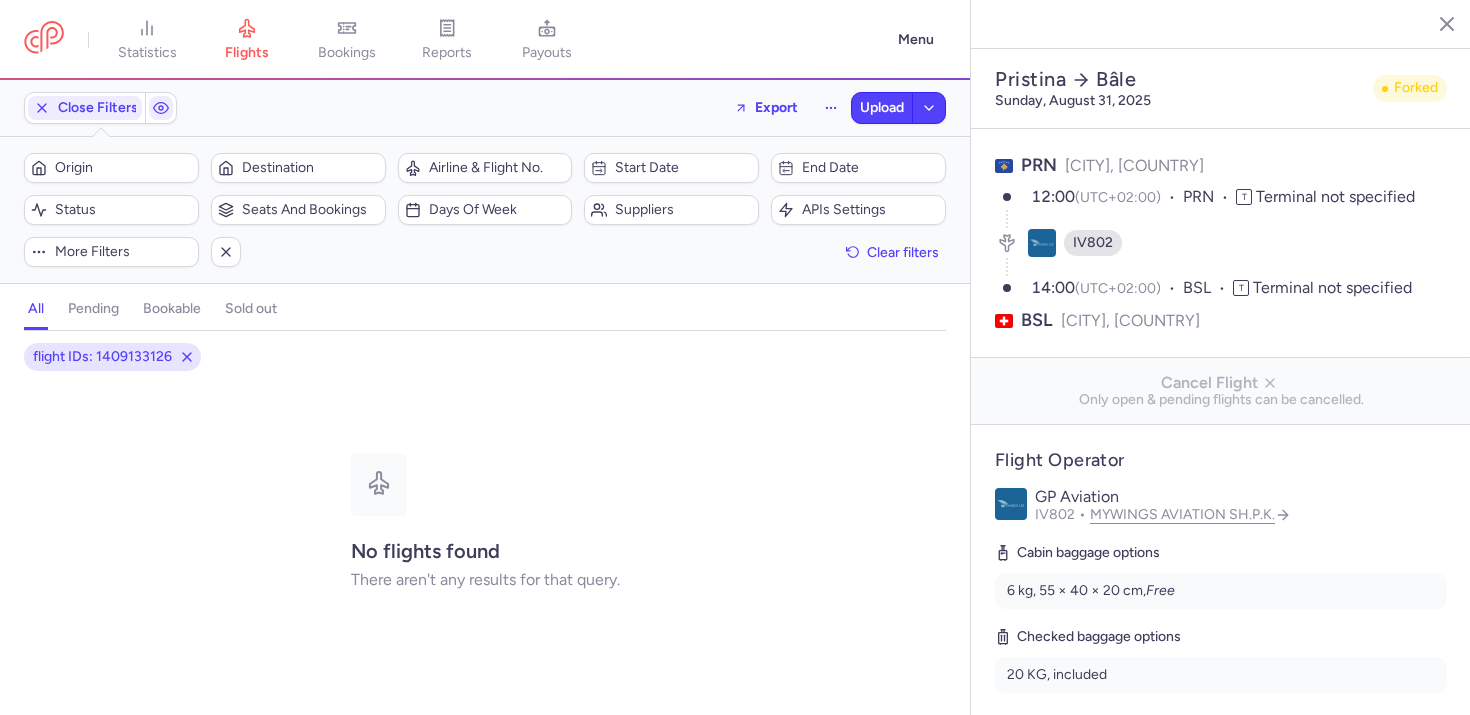 scroll, scrollTop: 0, scrollLeft: 0, axis: both 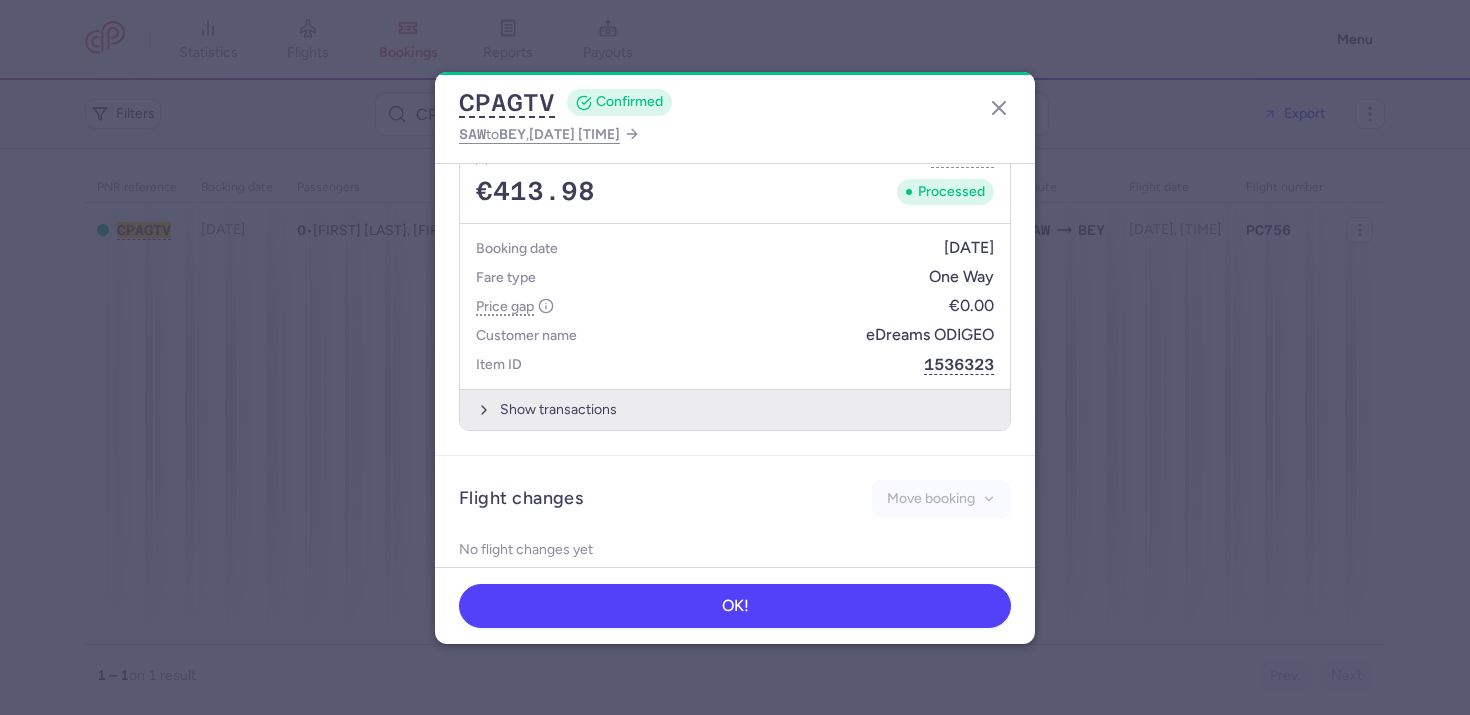 click on "Show transactions" at bounding box center [735, 409] 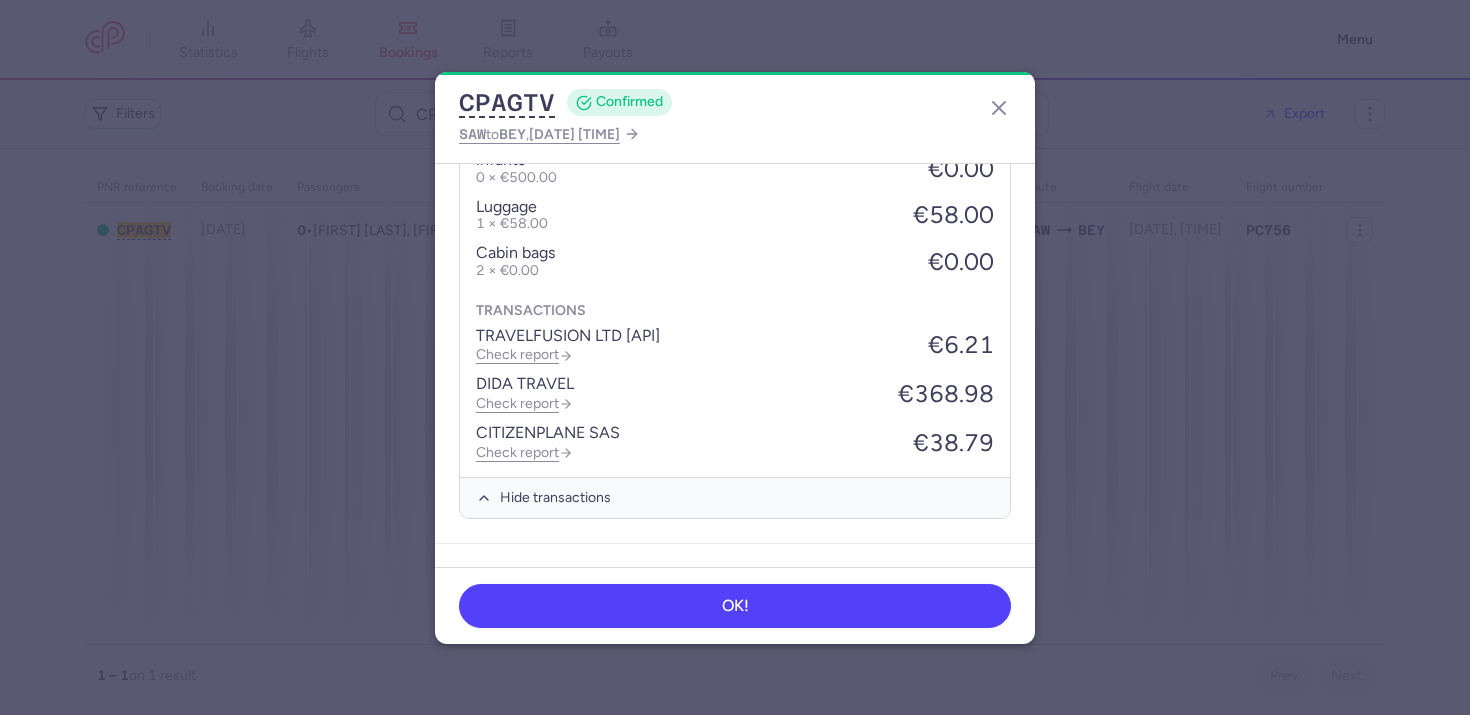 scroll, scrollTop: 1420, scrollLeft: 0, axis: vertical 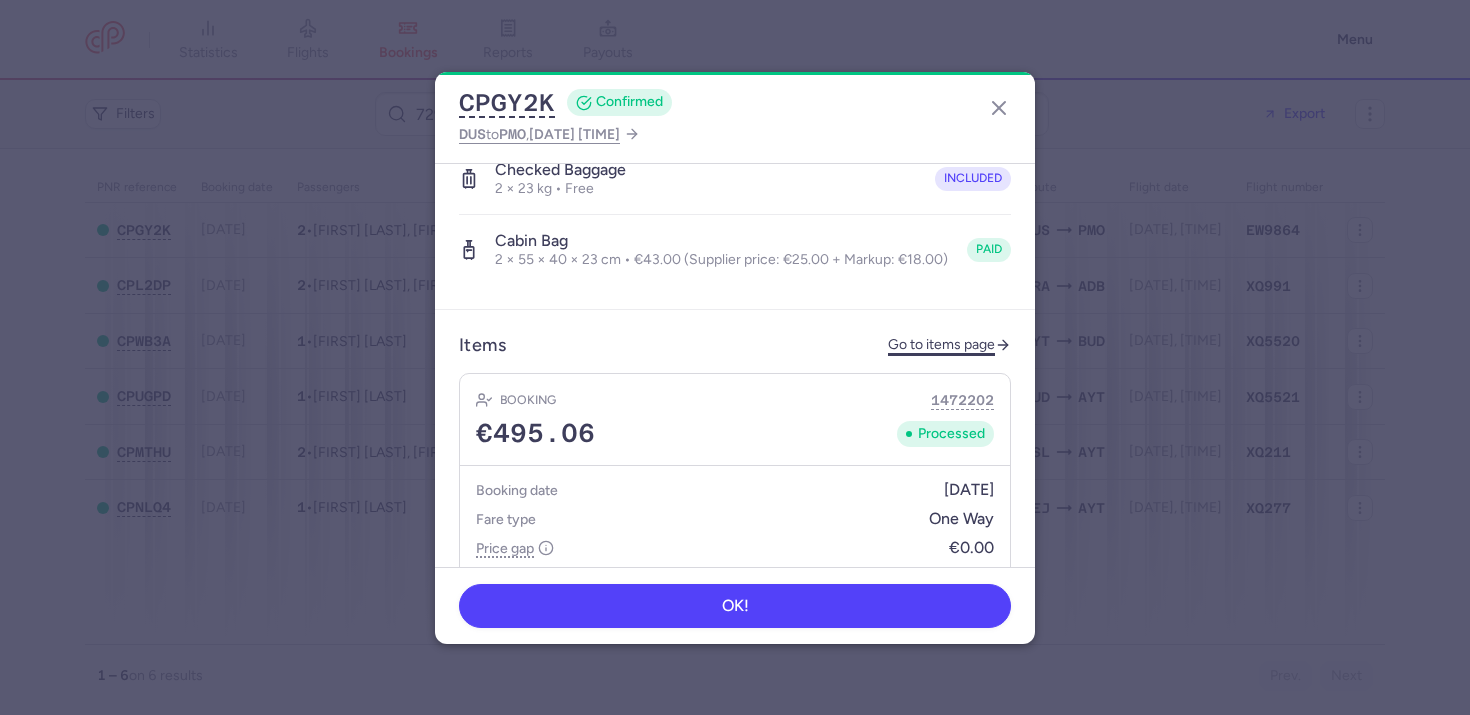 click on "Go to items page" 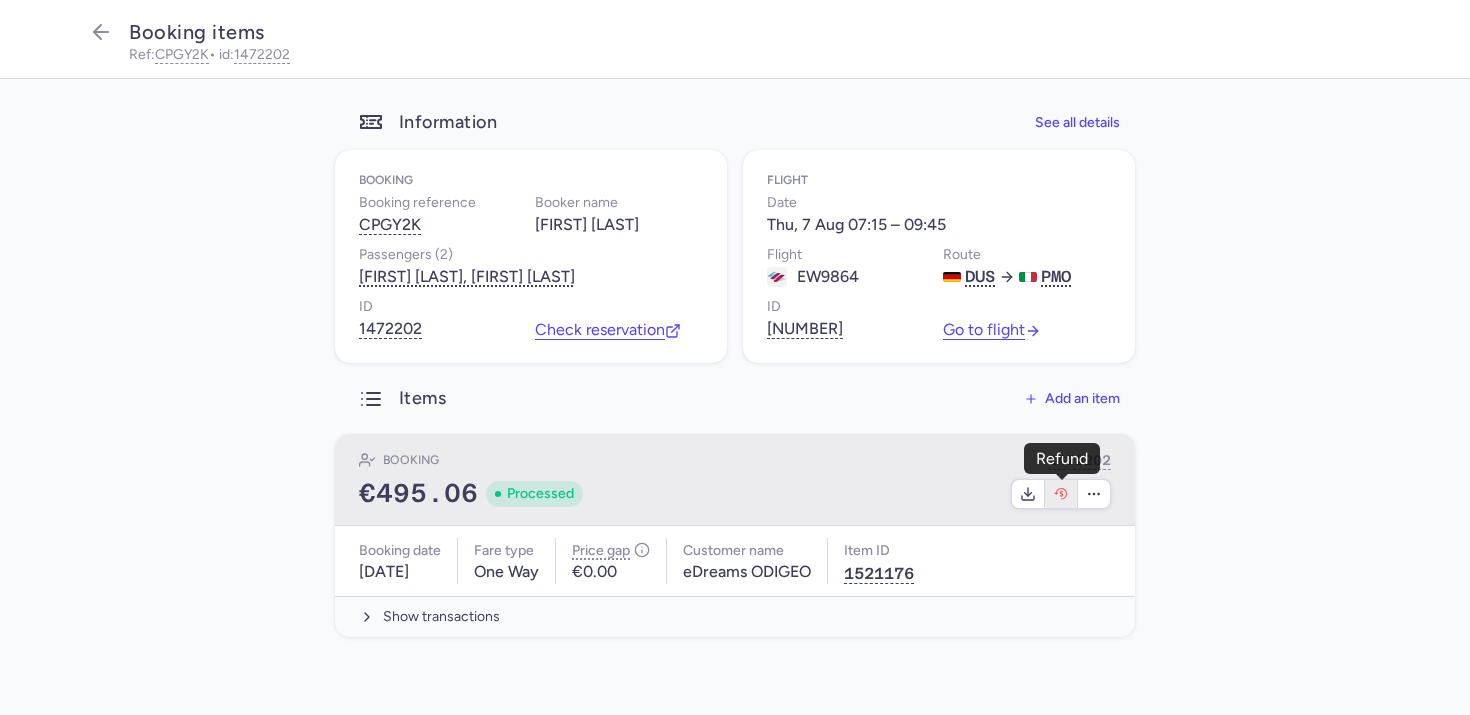 click 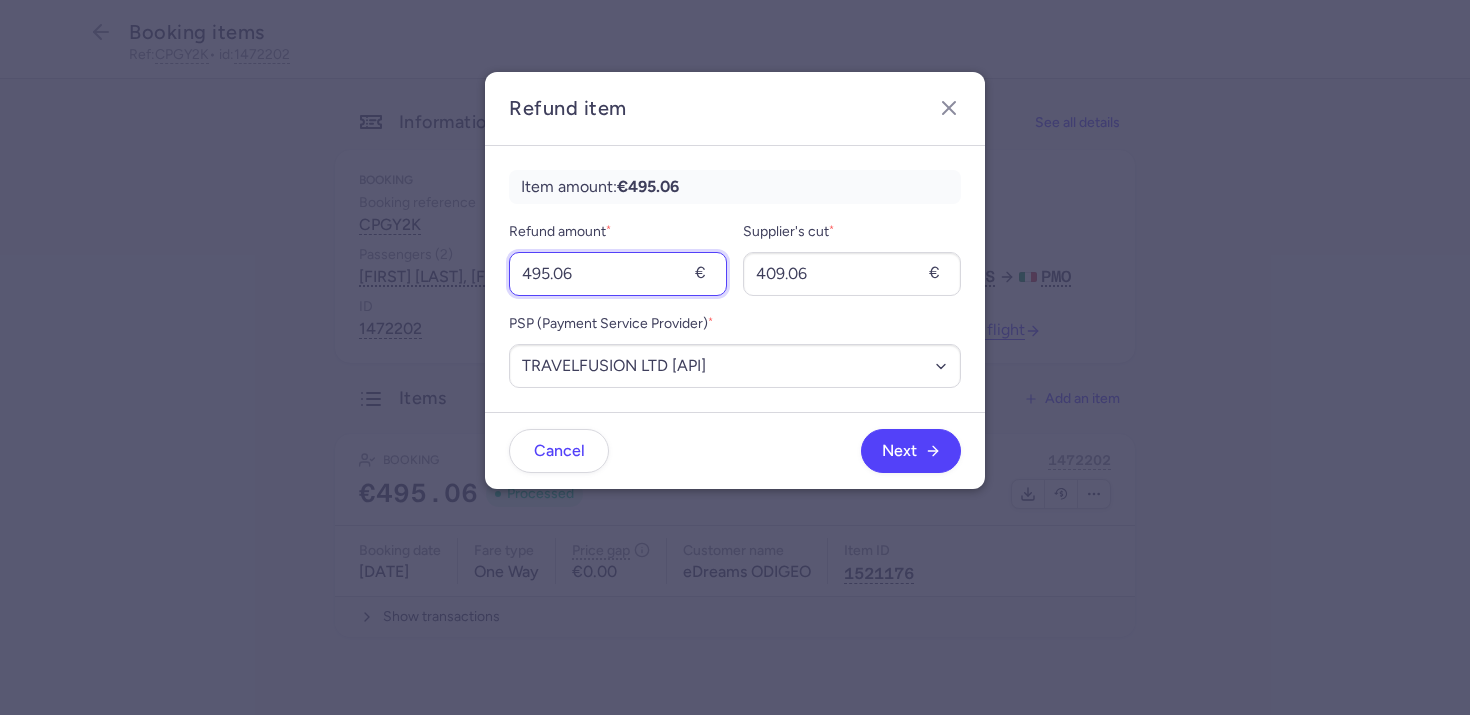click on "495.06" at bounding box center (618, 274) 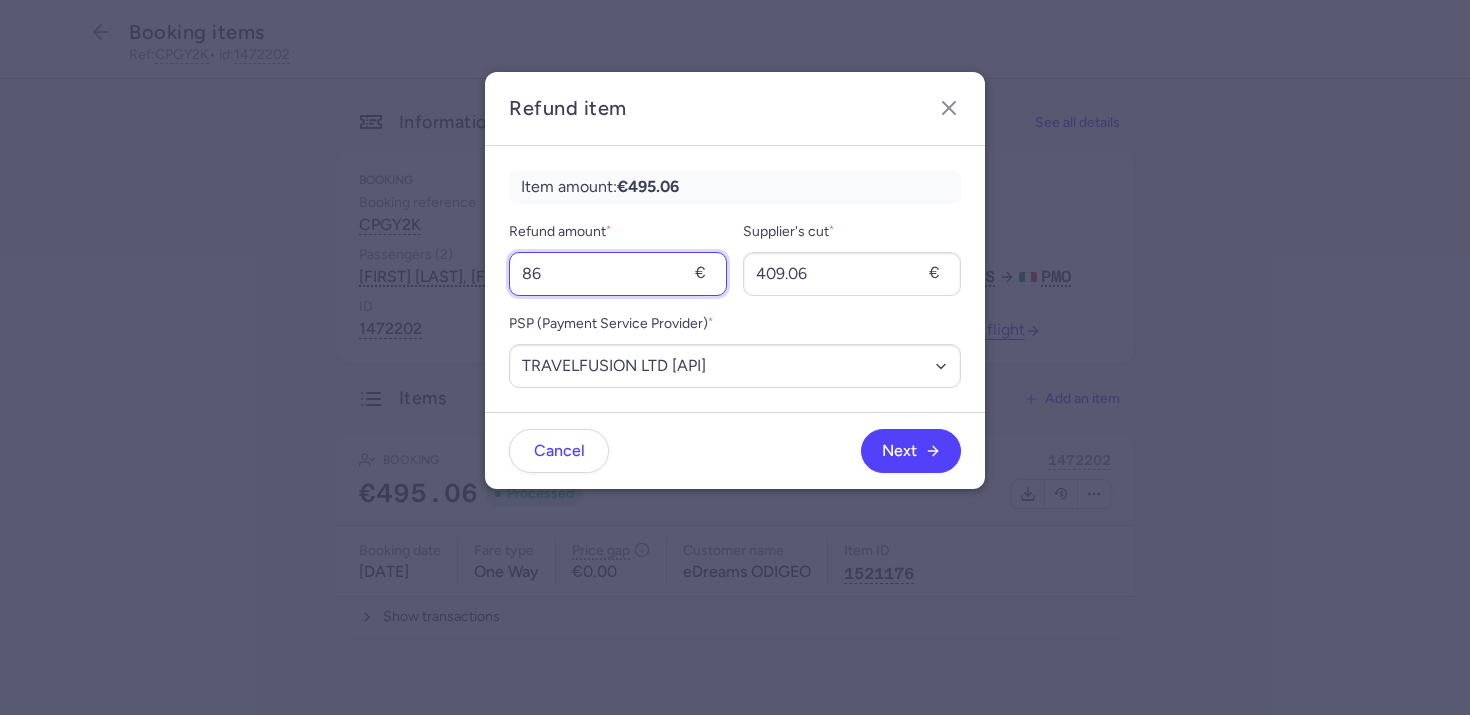 type on "86" 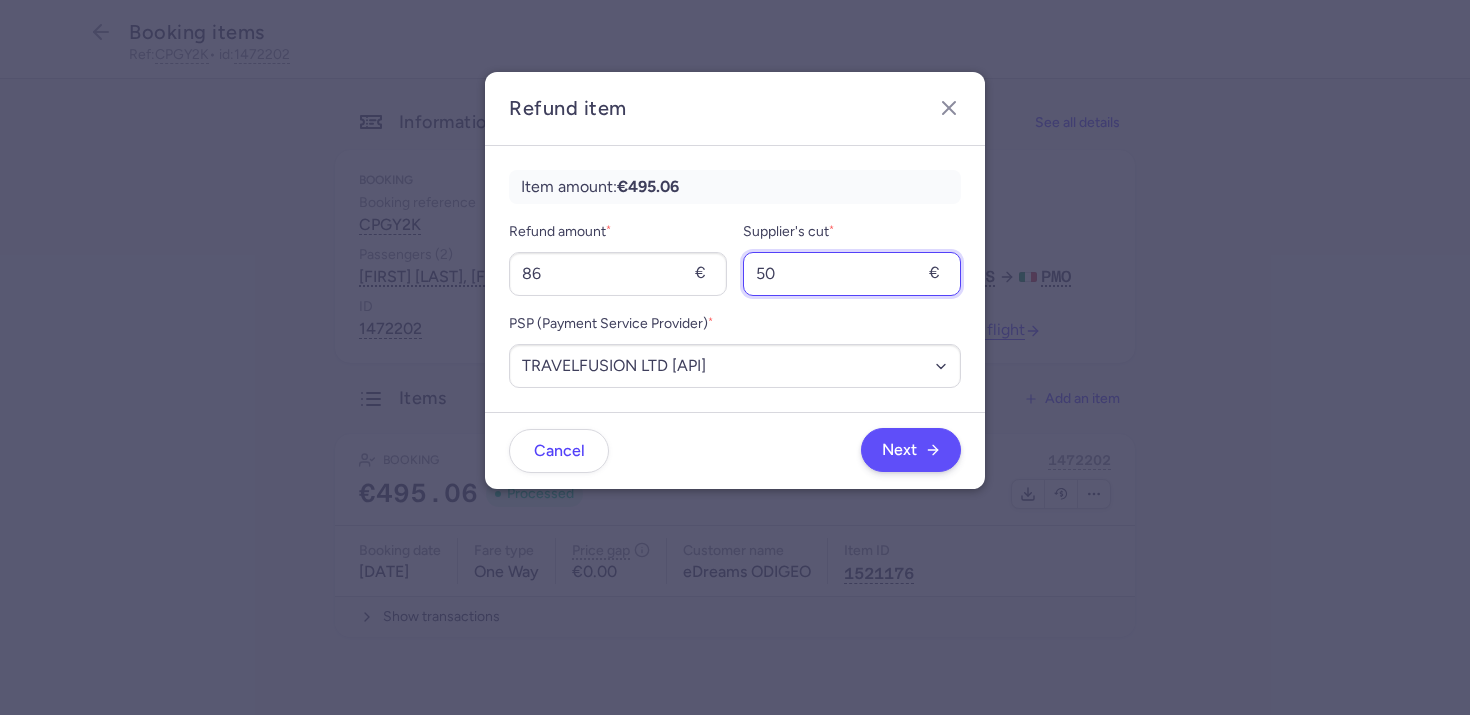type on "50" 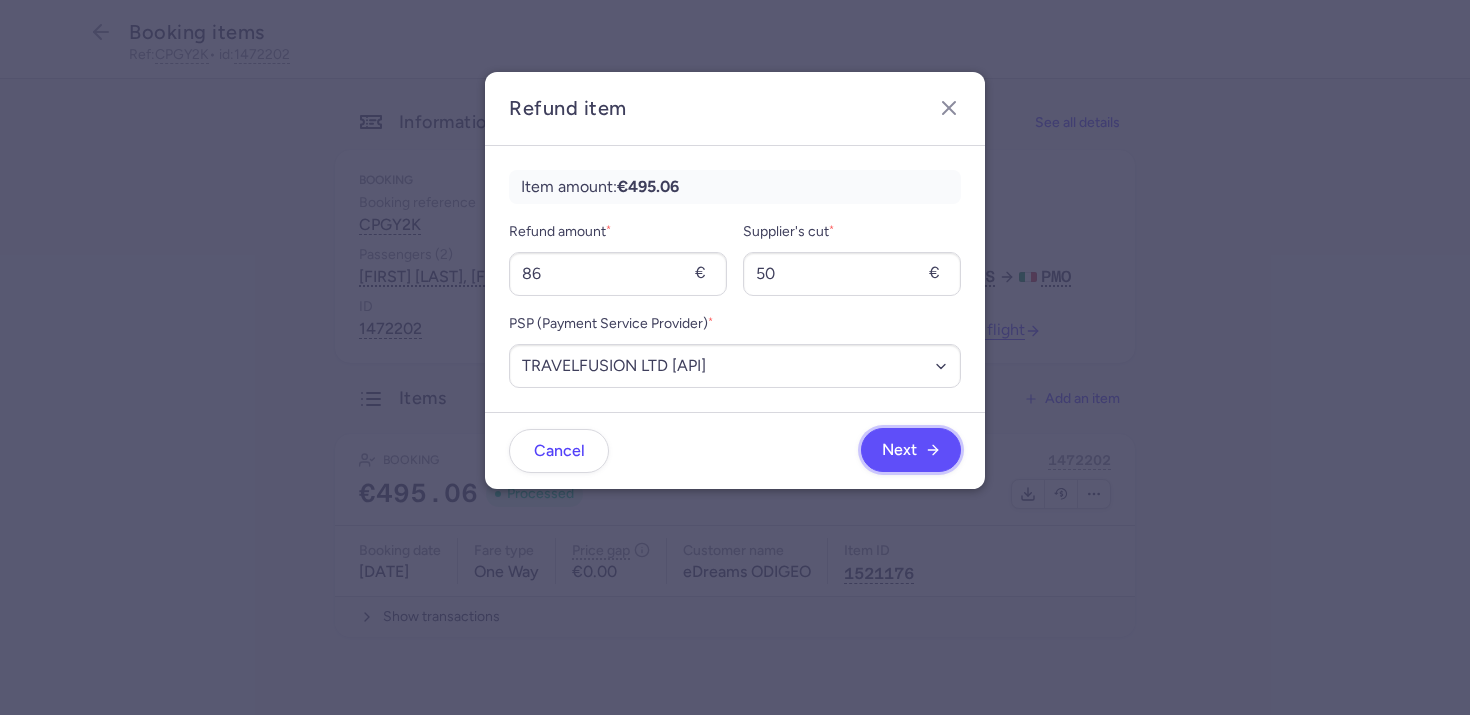 click 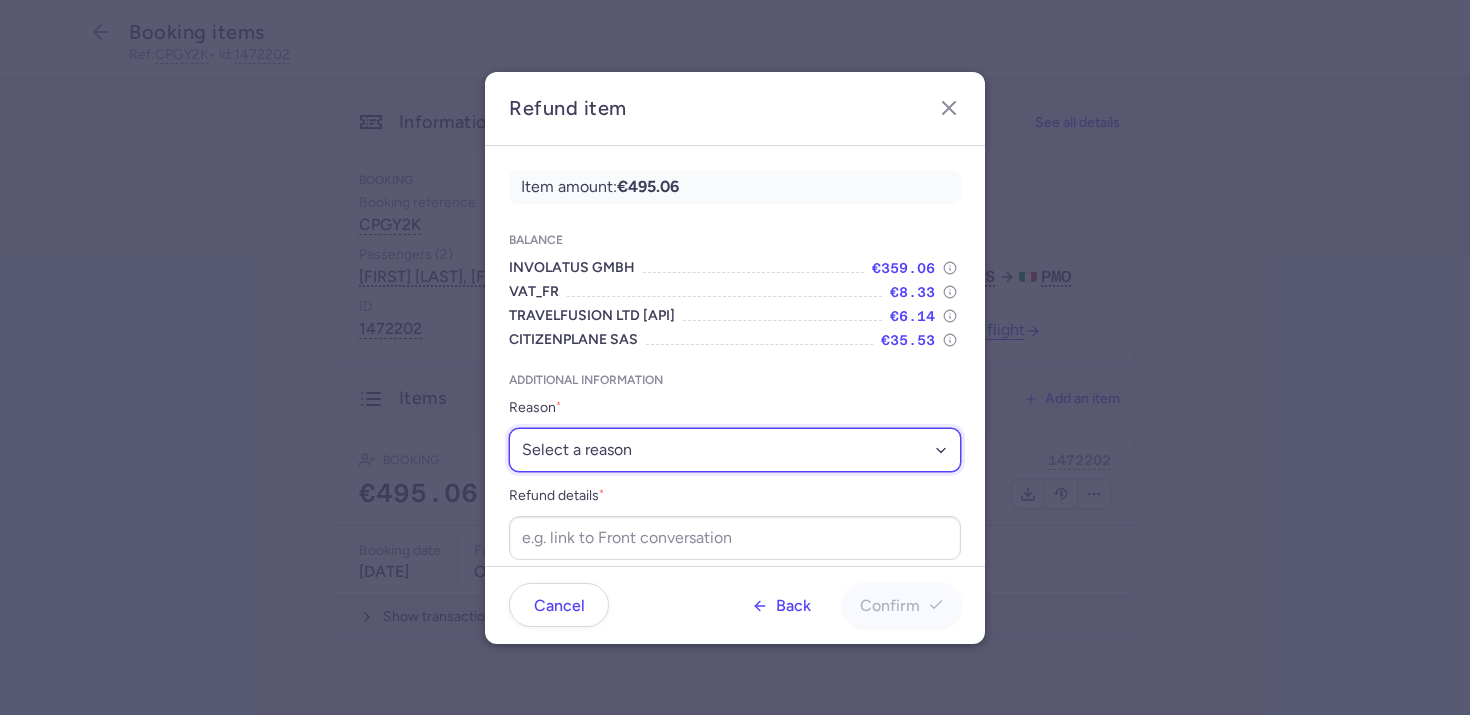 click on "Select a reason ✈️ Airline ceasing ops 💼 Ancillary issue 📄 APIS missing ⚙️ CitizenPlane error ⛔️ Denied boarding 🔁 Duplicate ❌ Flight canceled 🕵🏼‍♂️ Fraud 🎁 Goodwill 🎫 Goodwill allowance 🙃 Other 💺 Overbooking 💸 Refund with penalty 🙅 Schedule change not accepted 🤕 Supplier error 💵 Tax refund ❓ Unconfirmed booking" at bounding box center [735, 450] 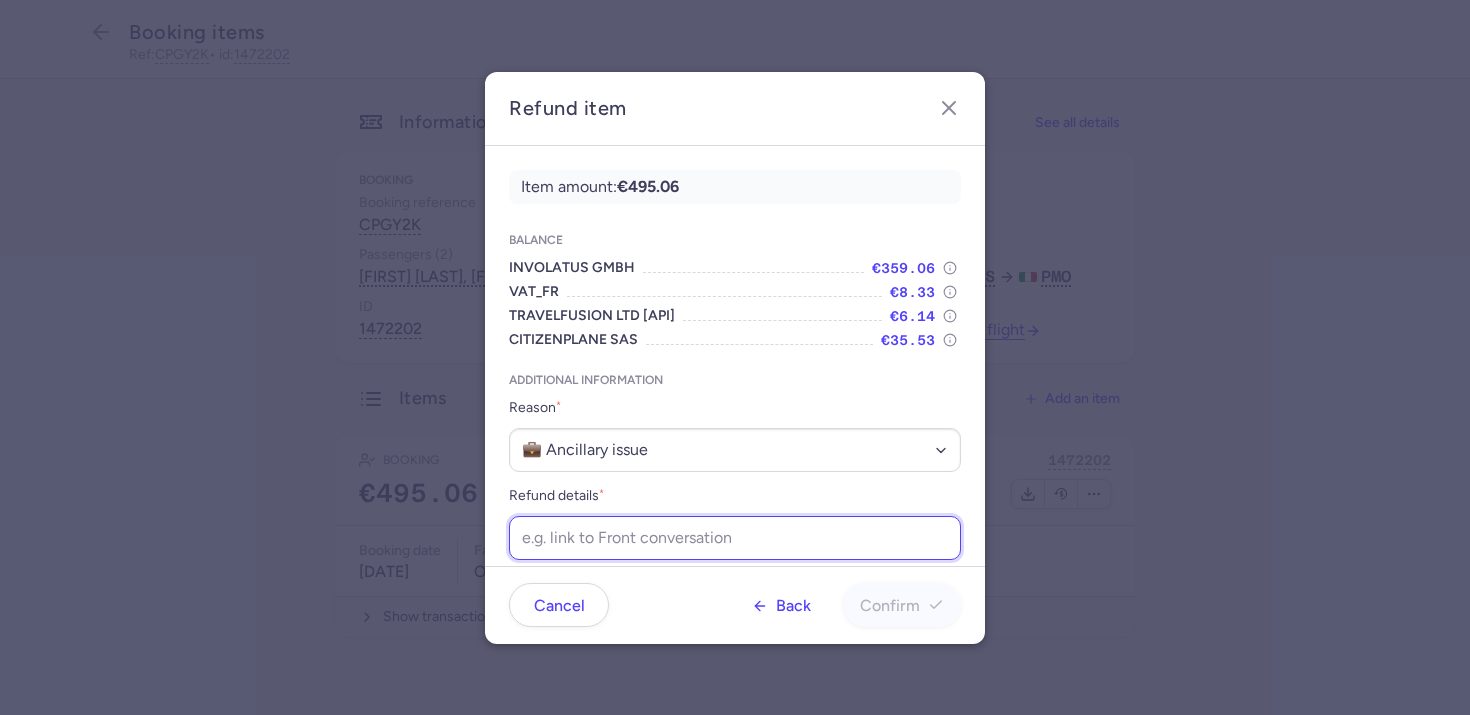click on "Refund details  *" at bounding box center [735, 538] 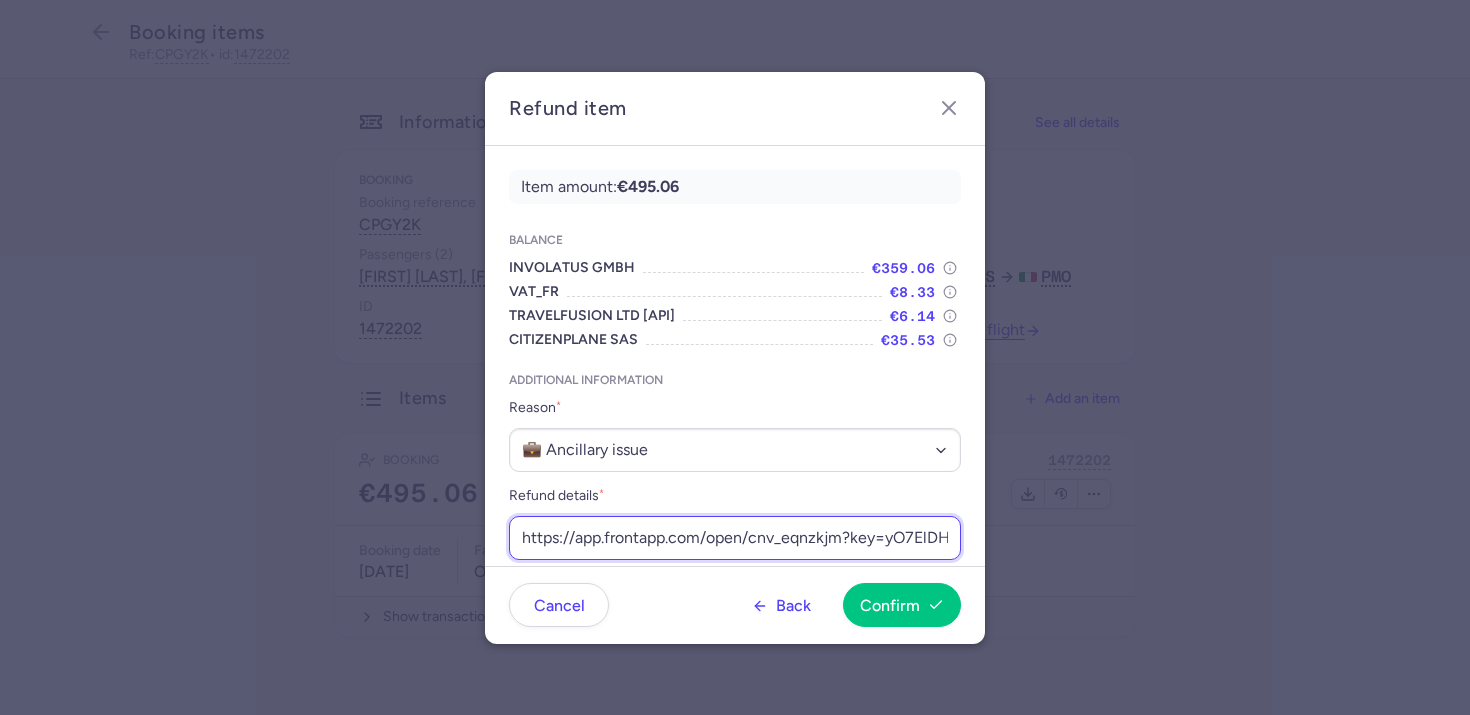 scroll, scrollTop: 0, scrollLeft: 237, axis: horizontal 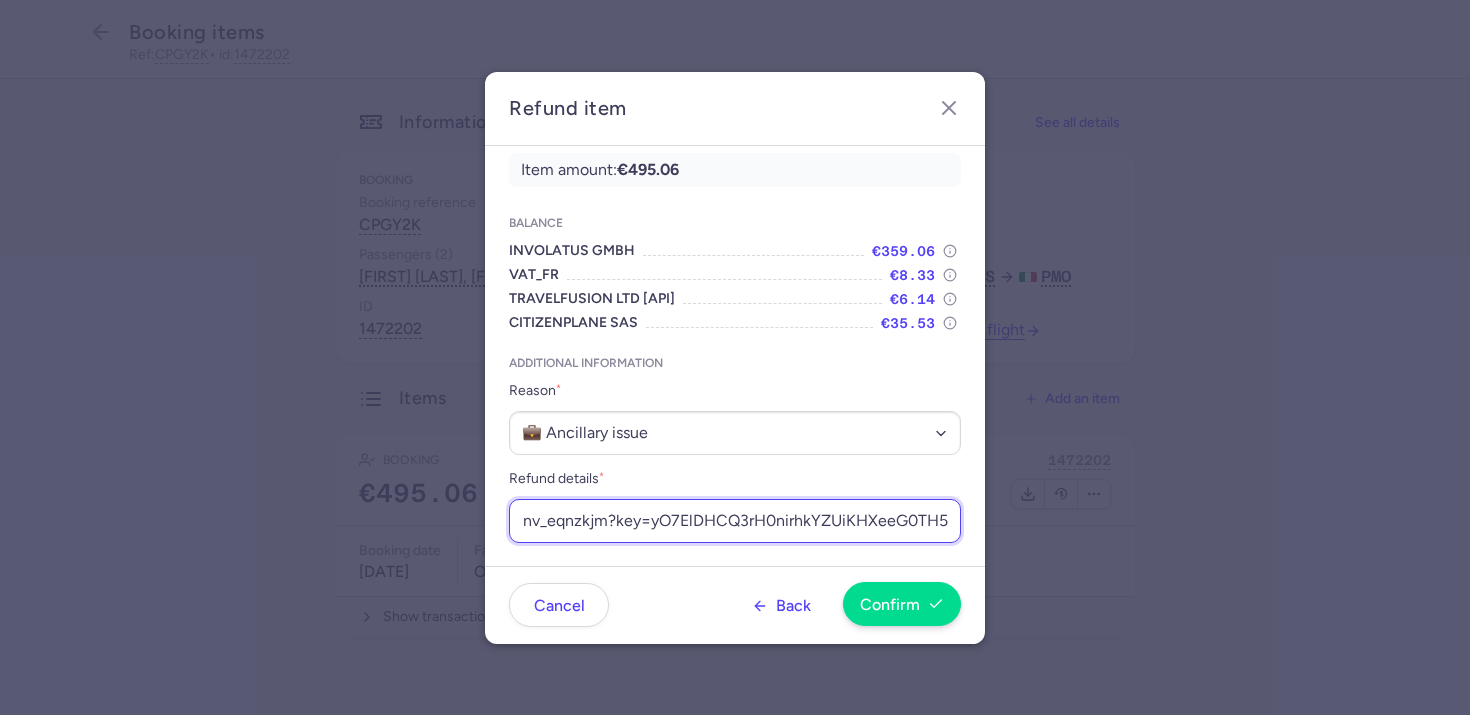 type on "https://app.frontapp.com/open/cnv_eqnzkjm?key=yO7ElDHCQ3rH0nirhkYZUiKHXeeG0TH5" 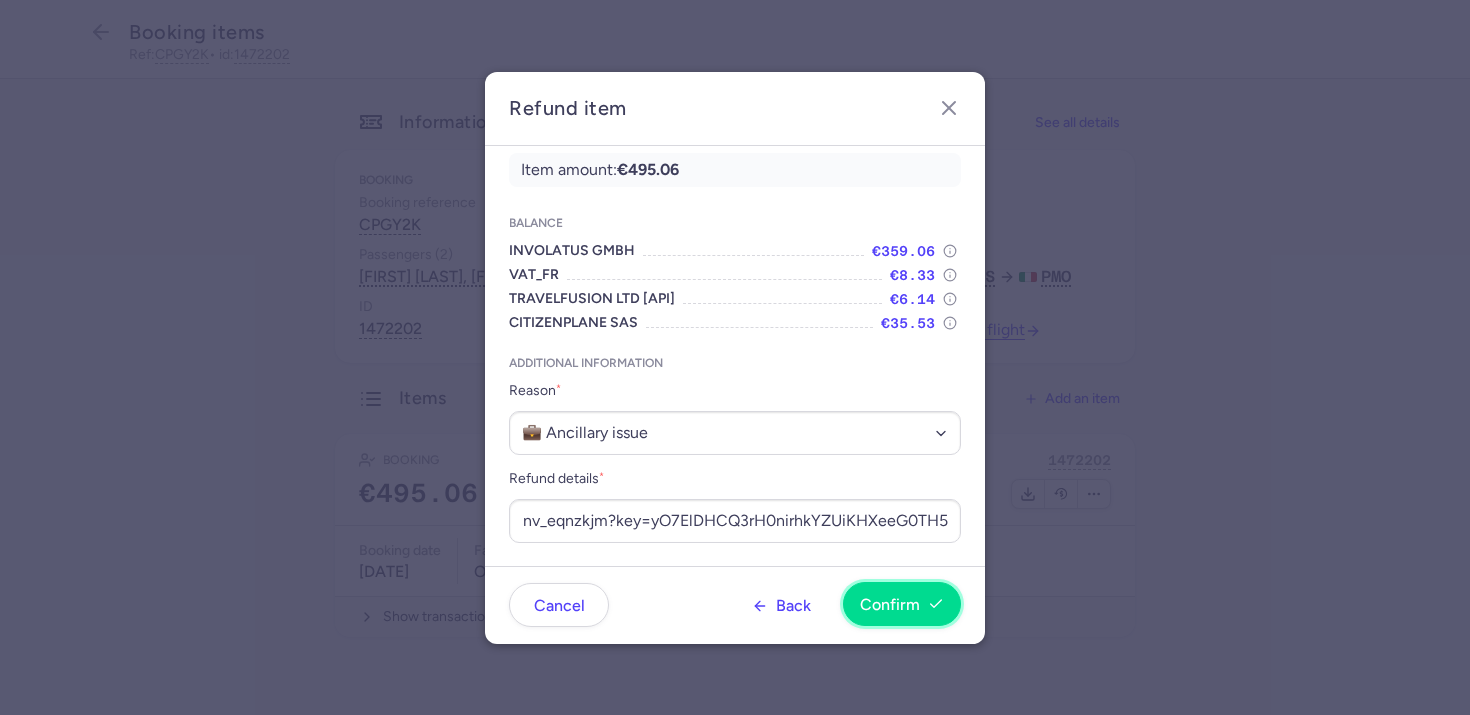 click on "Confirm" at bounding box center (890, 605) 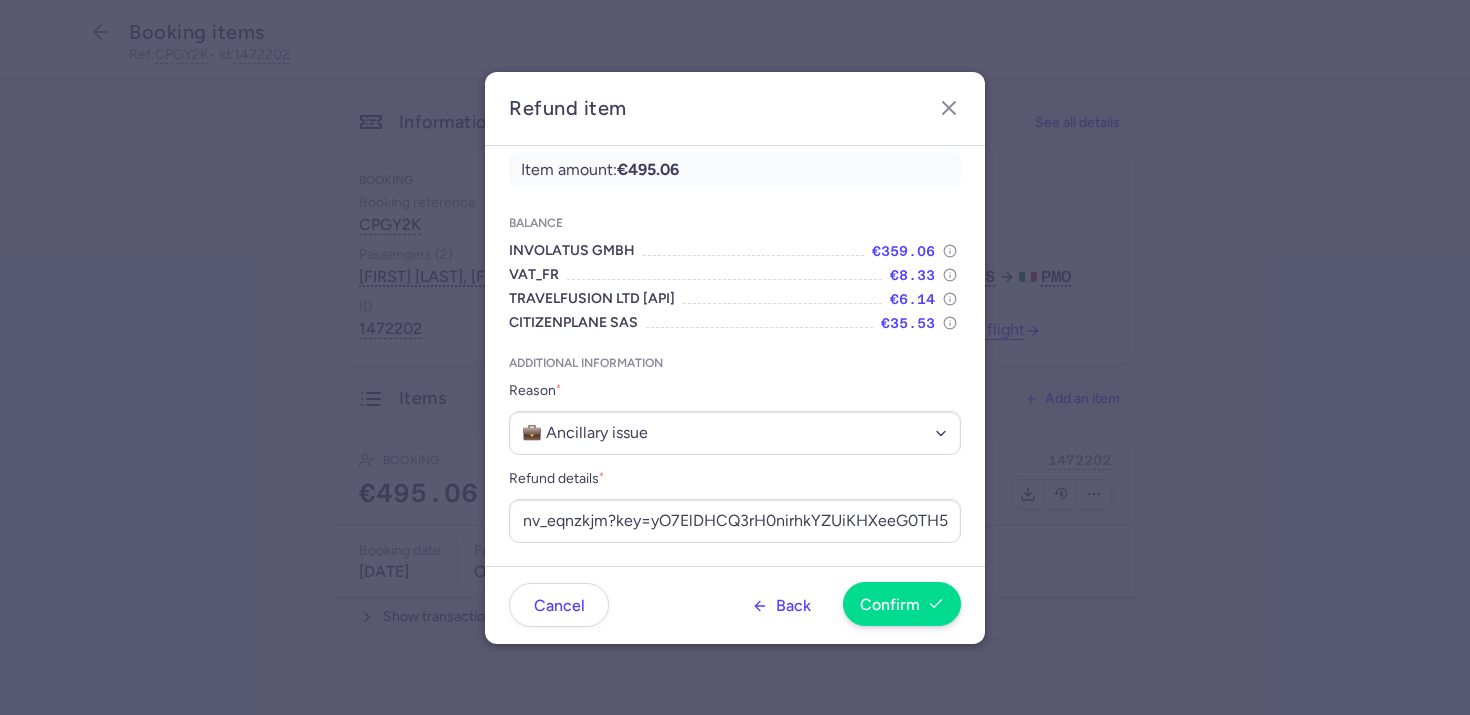 scroll, scrollTop: 0, scrollLeft: 0, axis: both 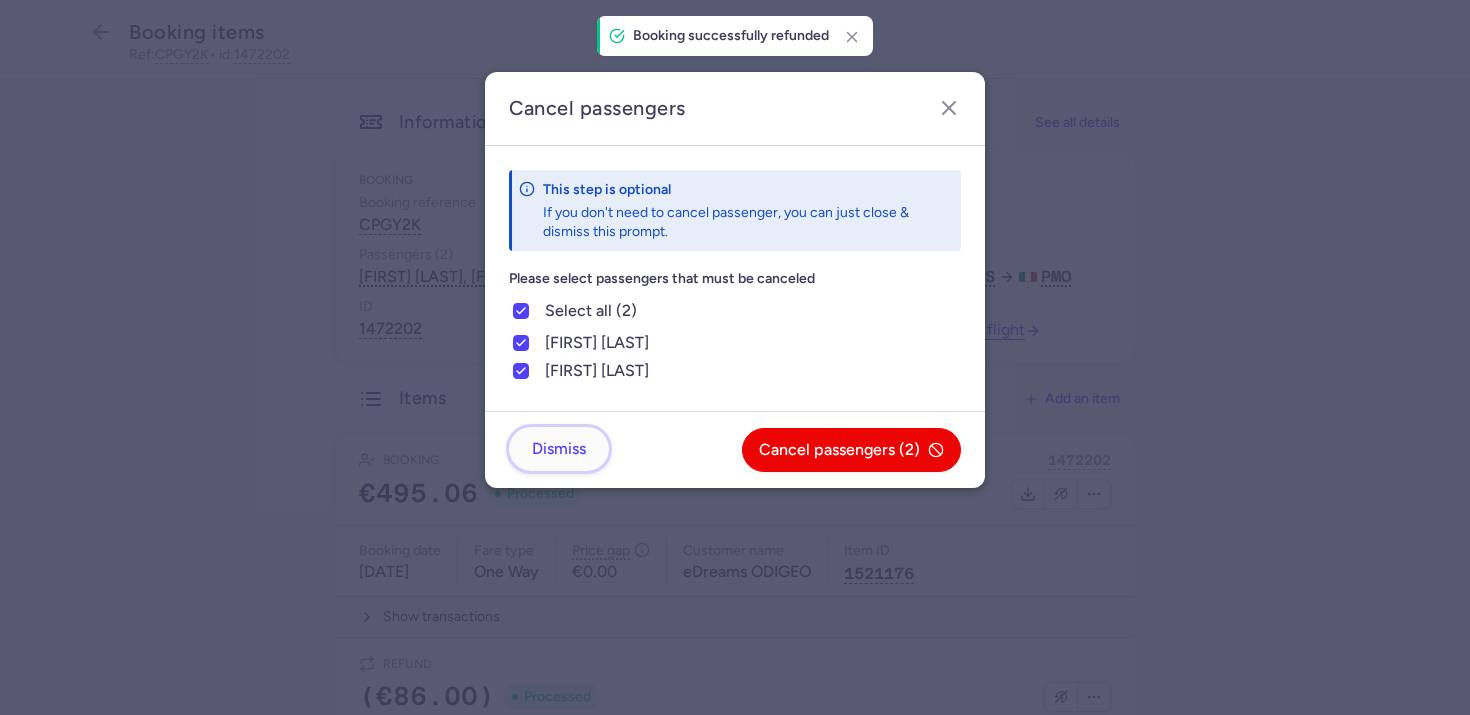 click on "Dismiss" at bounding box center (559, 449) 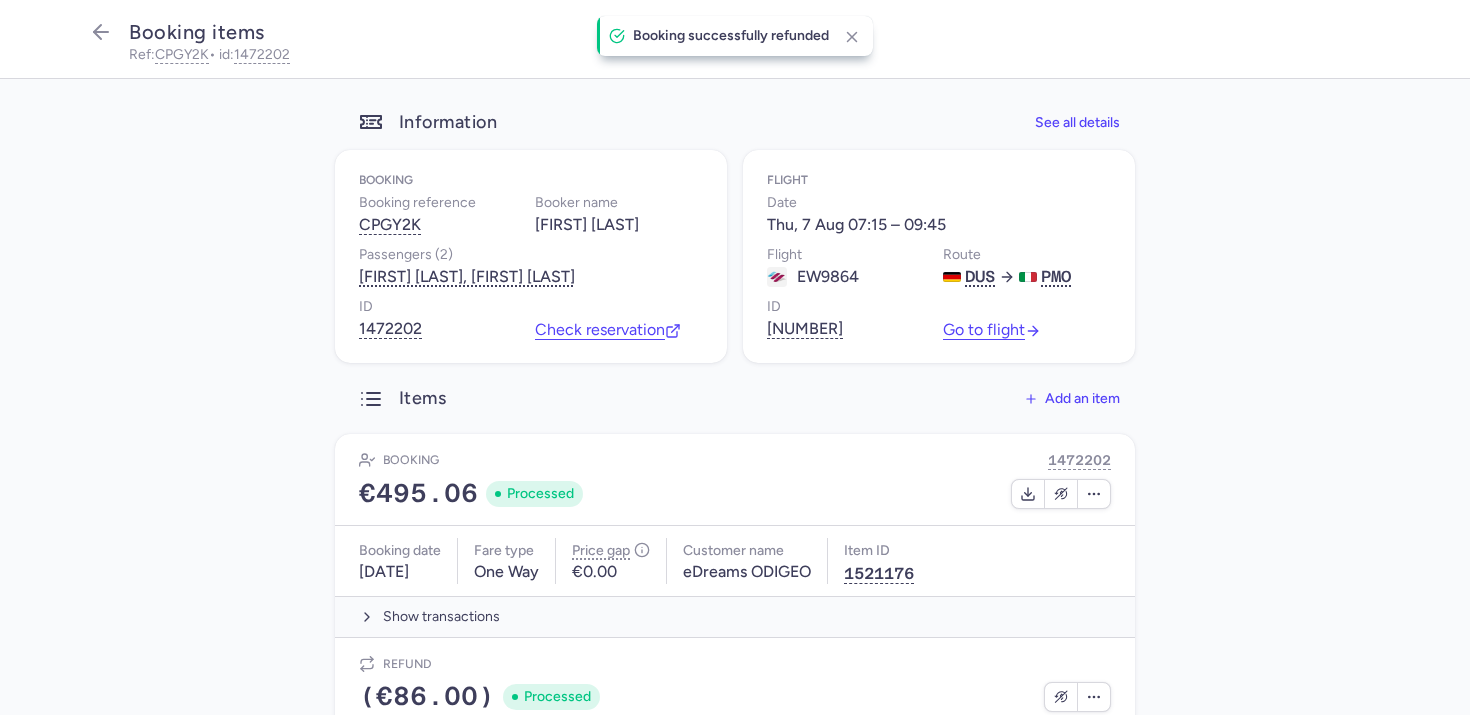 scroll, scrollTop: 173, scrollLeft: 0, axis: vertical 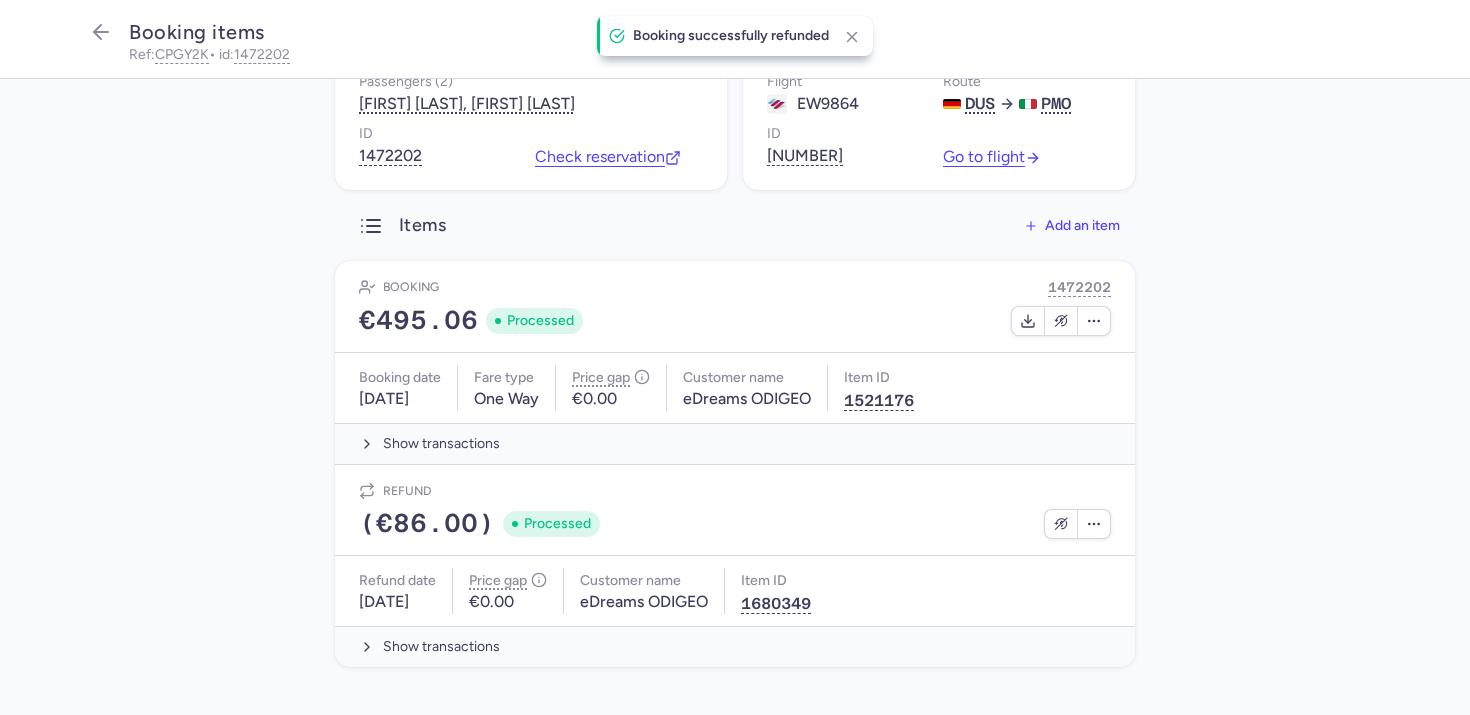 click on "Information  See all details  Booking Booking reference CPGY2K Booker name Ibrahim Can YILDIRIM Passengers (2) Ibrahim Can YILDIRIM, Anna SCHROTH ID 1472202  Check reservation  Flight Date Thu, 7 Aug 07:15 – 09:45 Flight  EW9864 Route DUS PMO ID 673682428  Go to flight   Items   Add an item  Booking 1472202 €495.06 Processed Booking date  14/05/2025 Fare type  One Way Price gap  €0.00 Customer name  eDreams ODIGEO Item ID  1521176  Show transactions Refund (€86.00) Processed Refund date  04/08/2025 Price gap  €0.00 Customer name  eDreams ODIGEO Item ID  1680349  Show transactions" 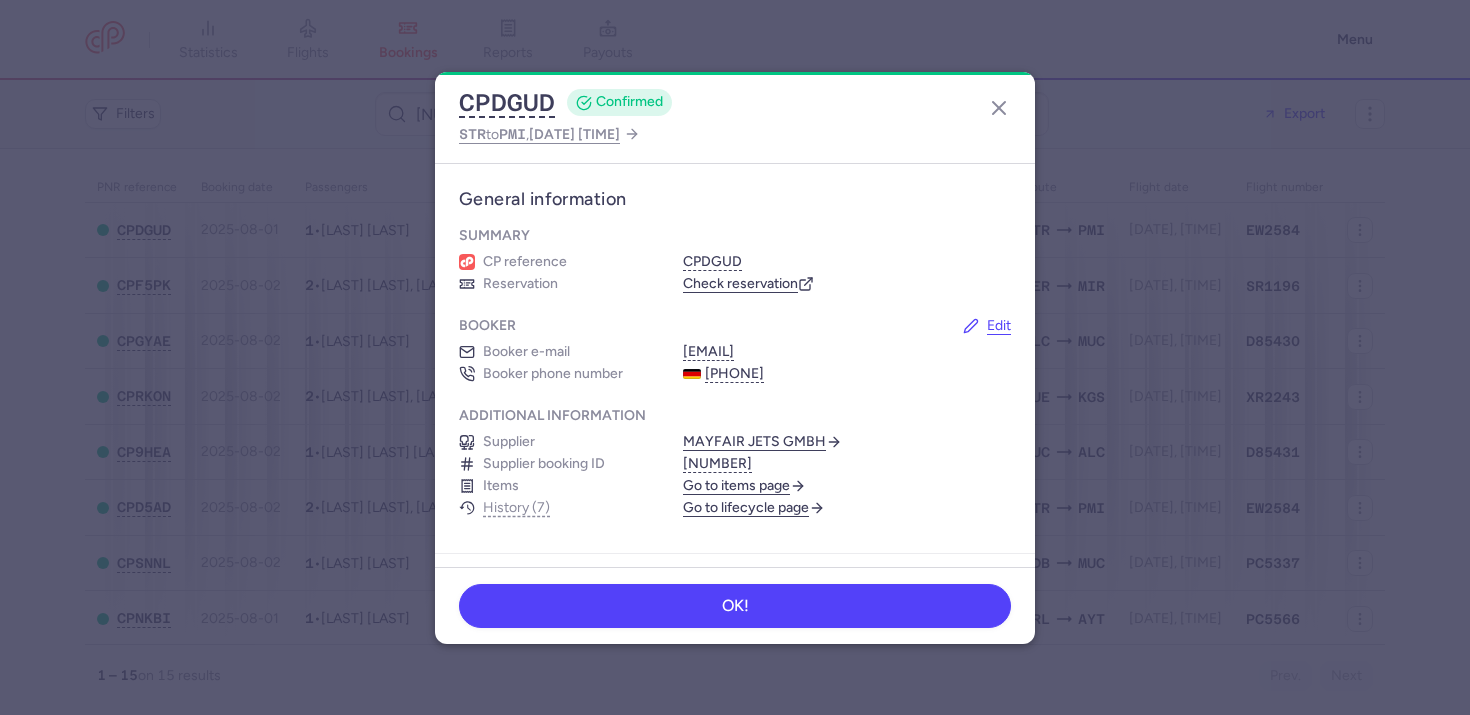 scroll, scrollTop: 0, scrollLeft: 0, axis: both 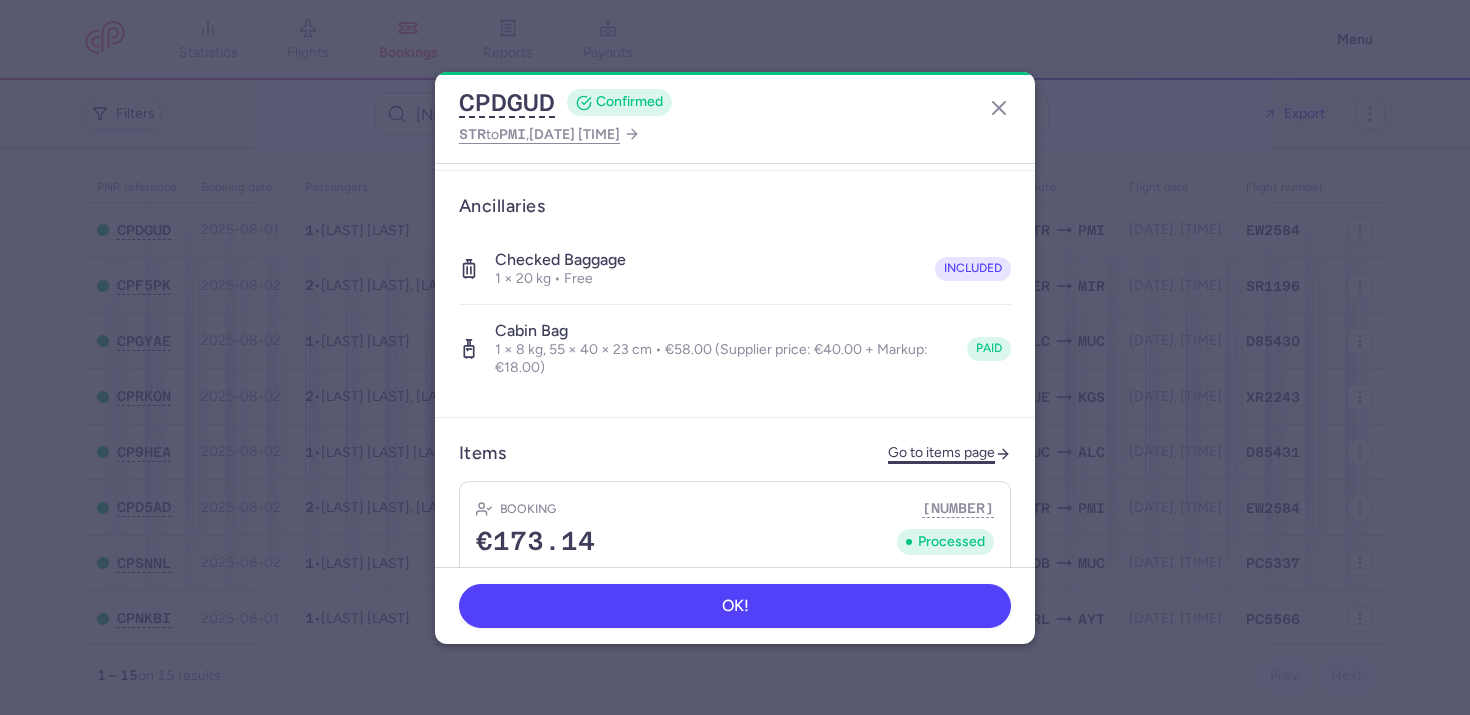 click on "Go to items page" 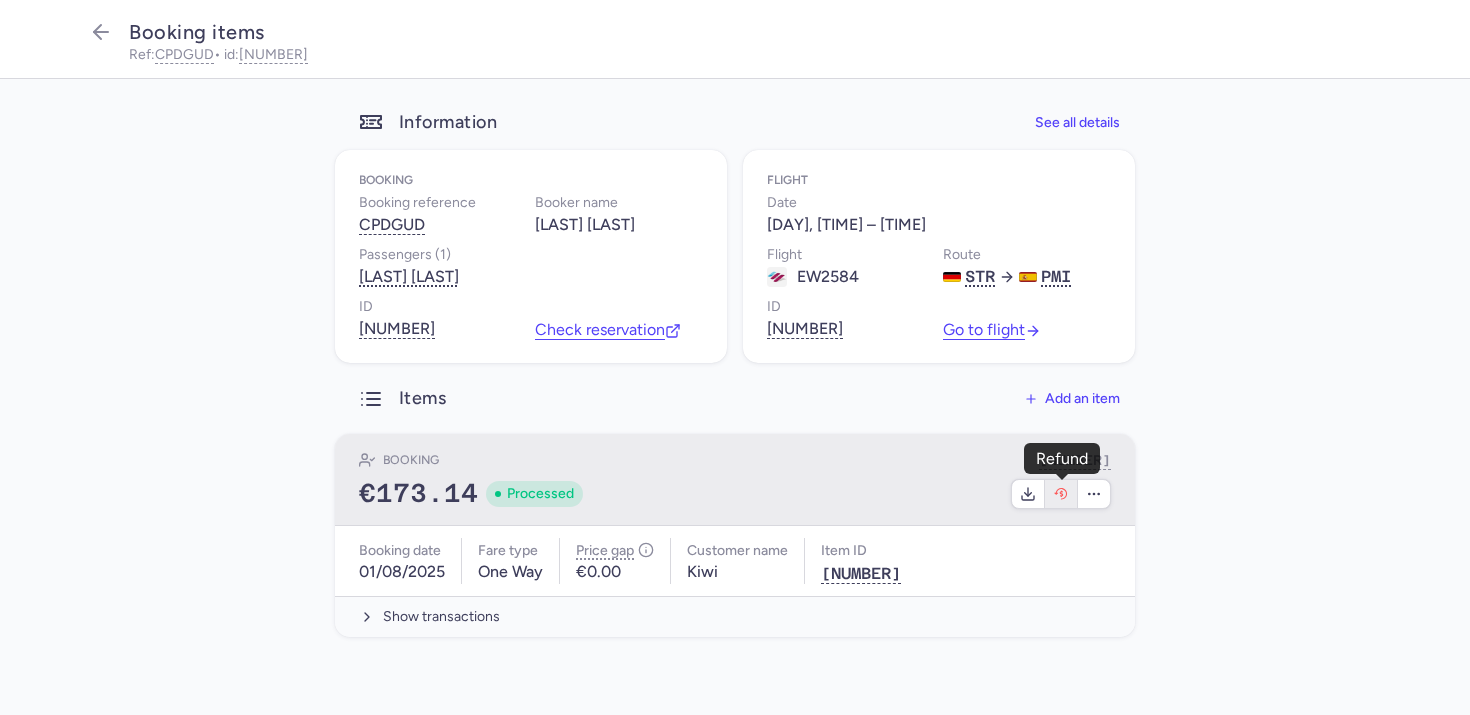 click 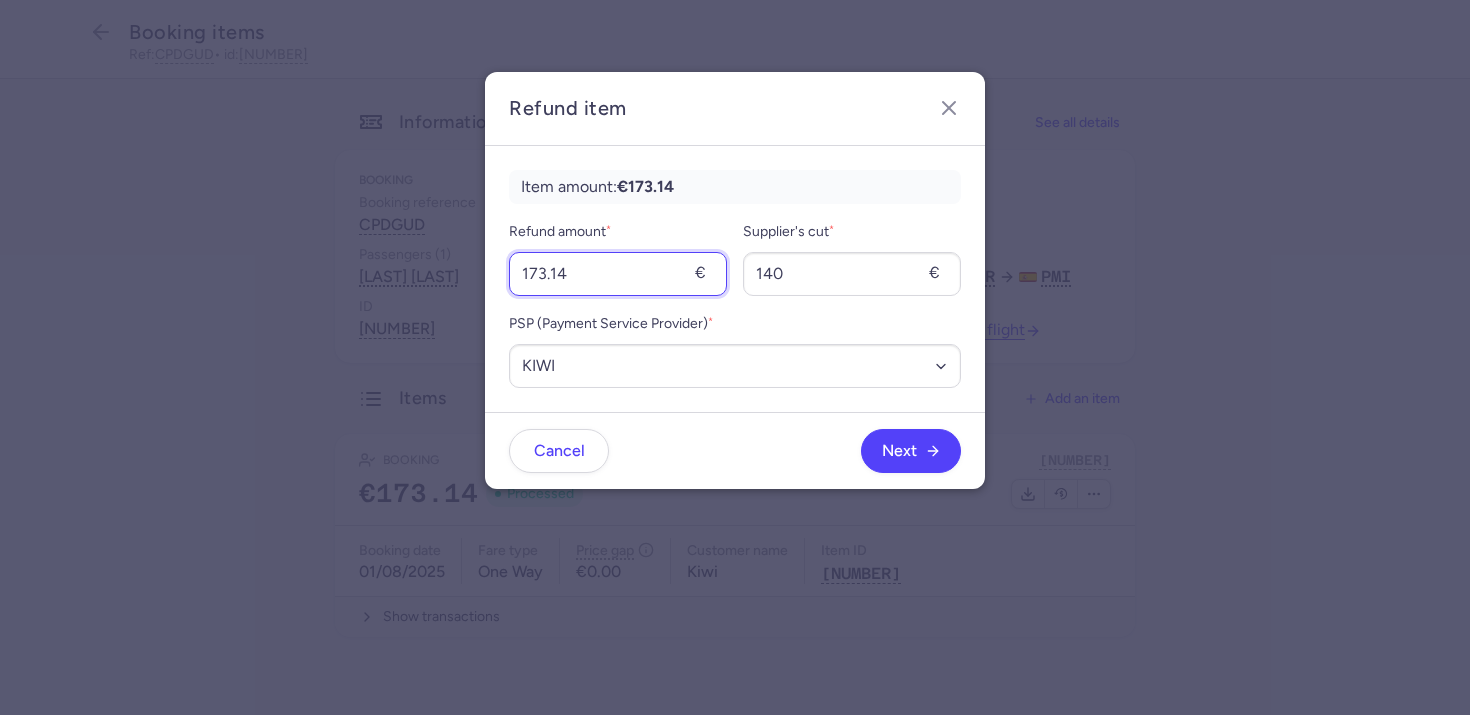 click on "173.14" at bounding box center (618, 274) 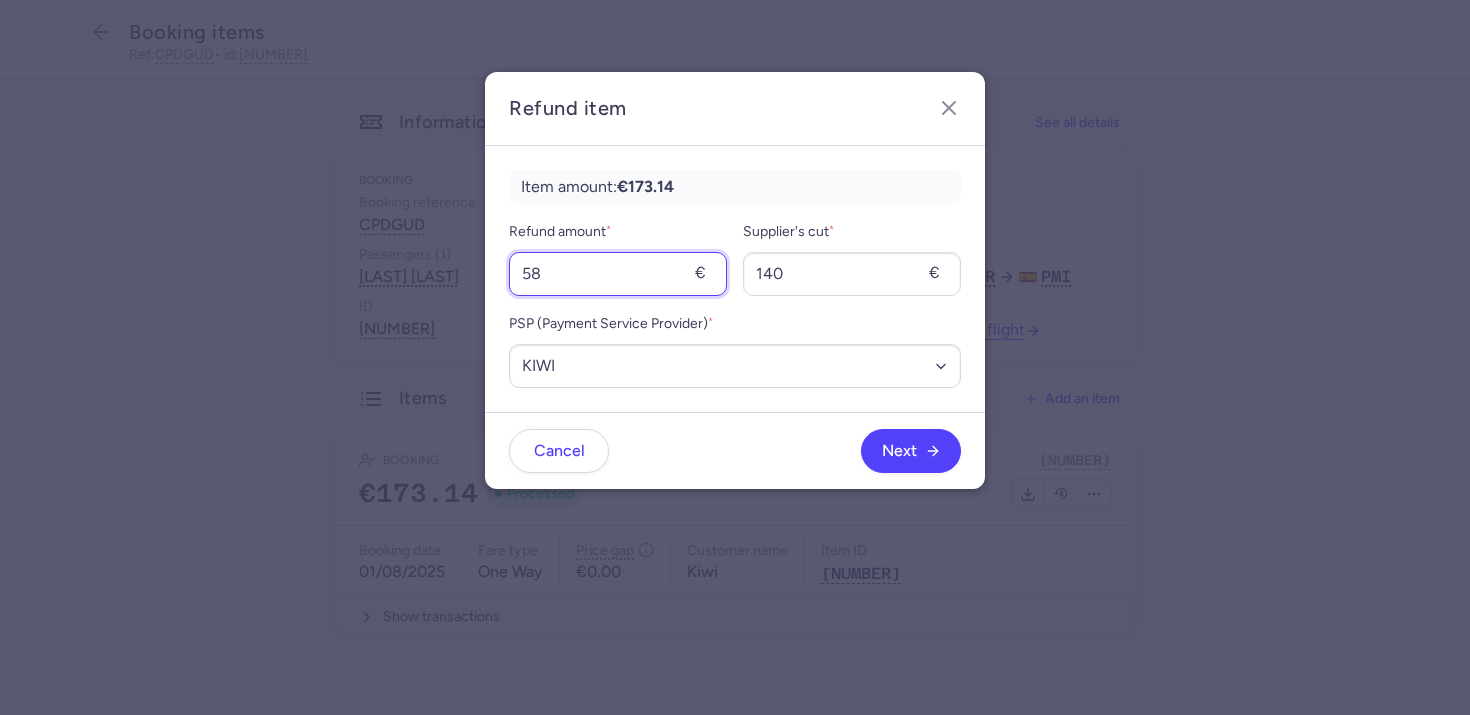 type on "58" 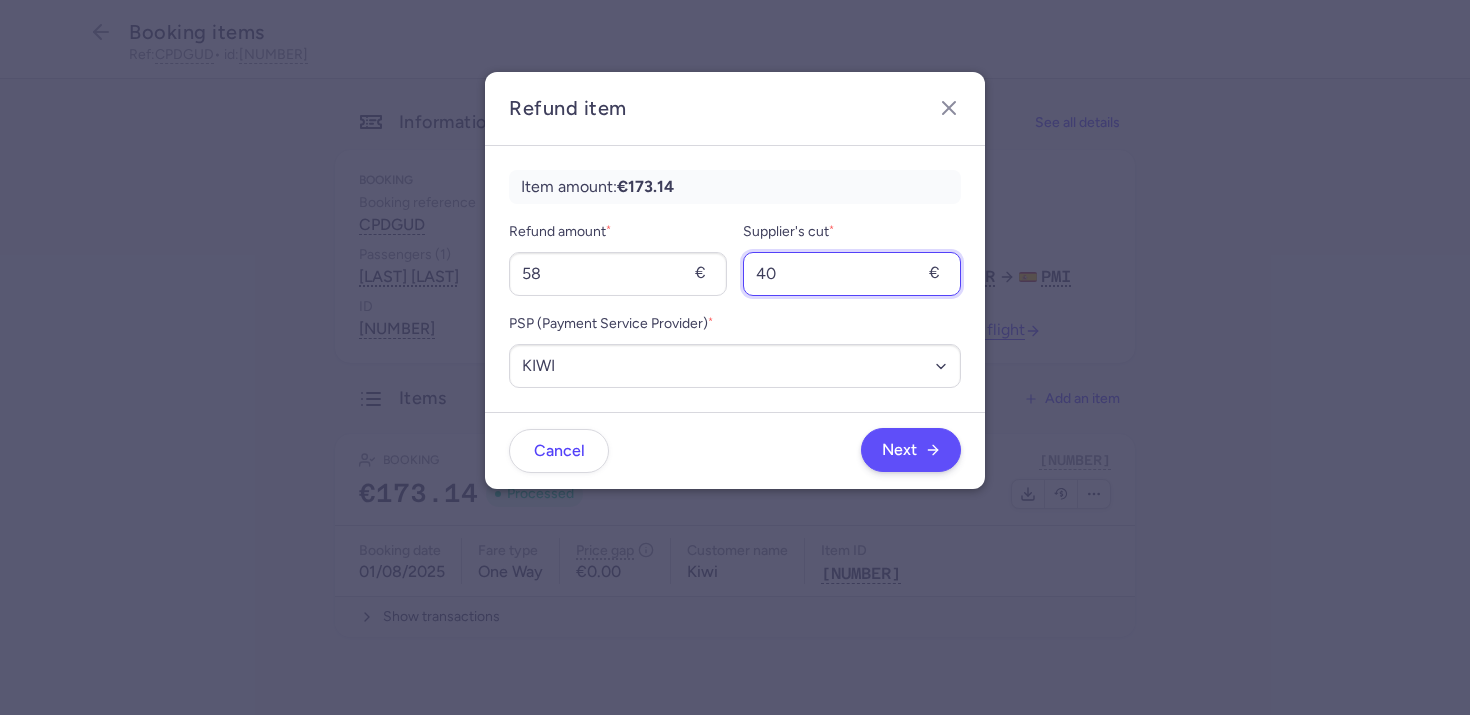 type on "40" 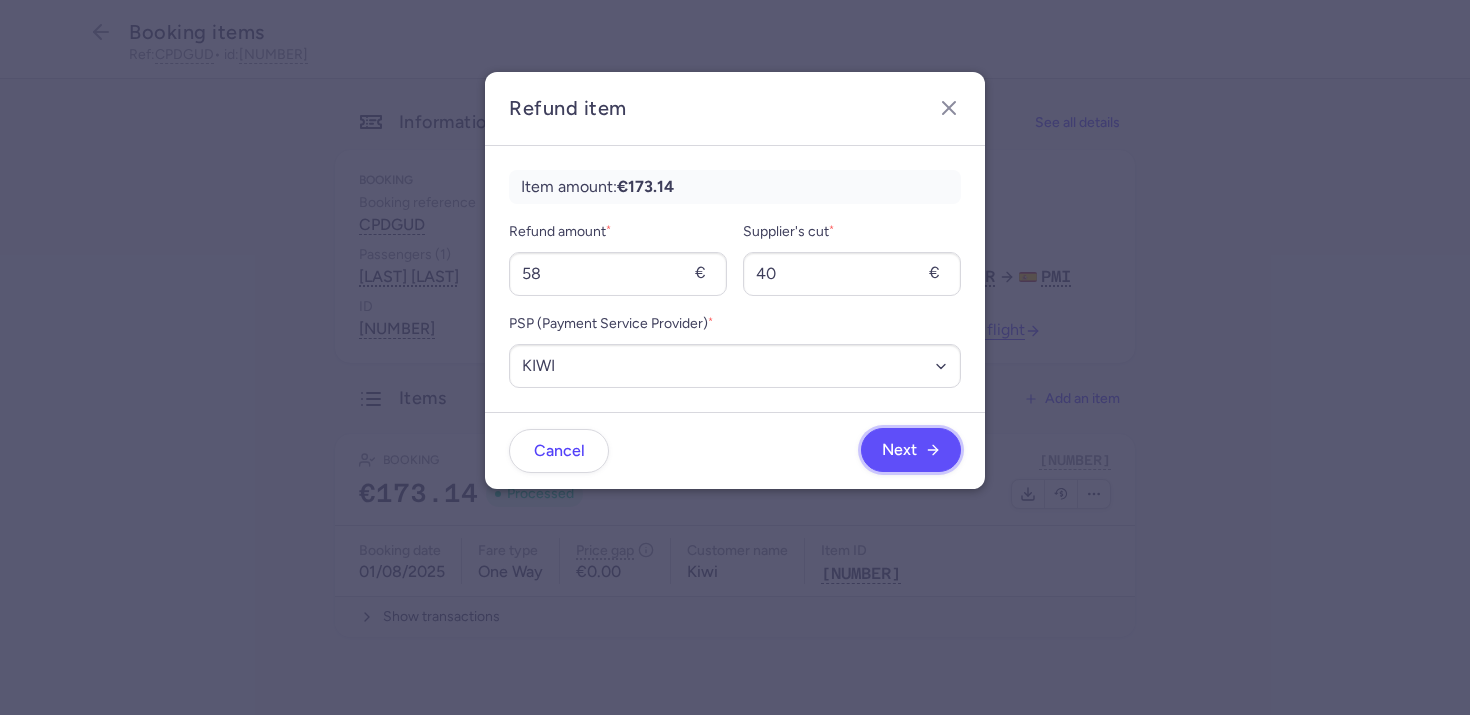 click on "Next" at bounding box center (911, 450) 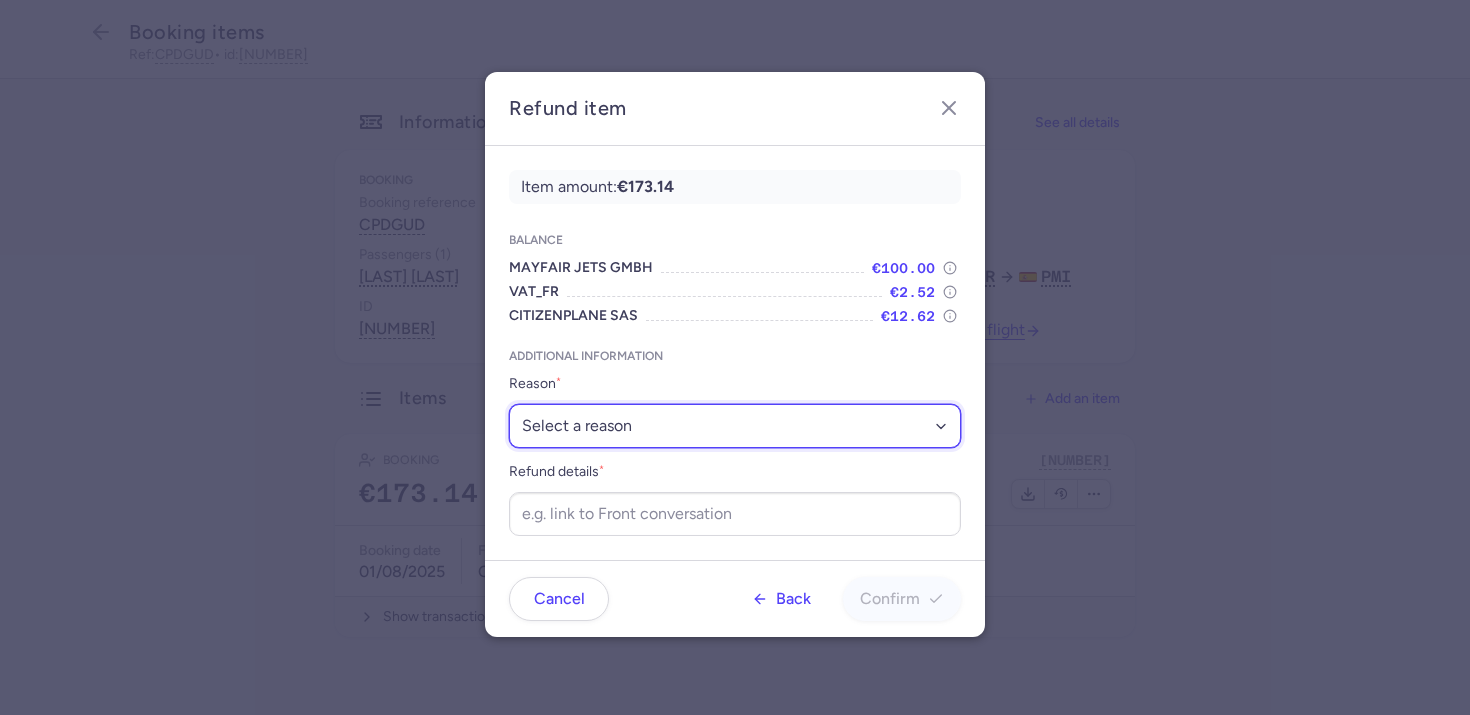 click on "Select a reason ✈️ Airline ceasing ops 💼 Ancillary issue 📄 APIS missing ⚙️ CitizenPlane error ⛔️ Denied boarding 🔁 Duplicate ❌ Flight canceled 🕵🏼‍♂️ Fraud 🎁 Goodwill 🎫 Goodwill allowance 🙃 Other 💺 Overbooking 💸 Refund with penalty 🙅 Schedule change not accepted 🤕 Supplier error 💵 Tax refund ❓ Unconfirmed booking" at bounding box center [735, 426] 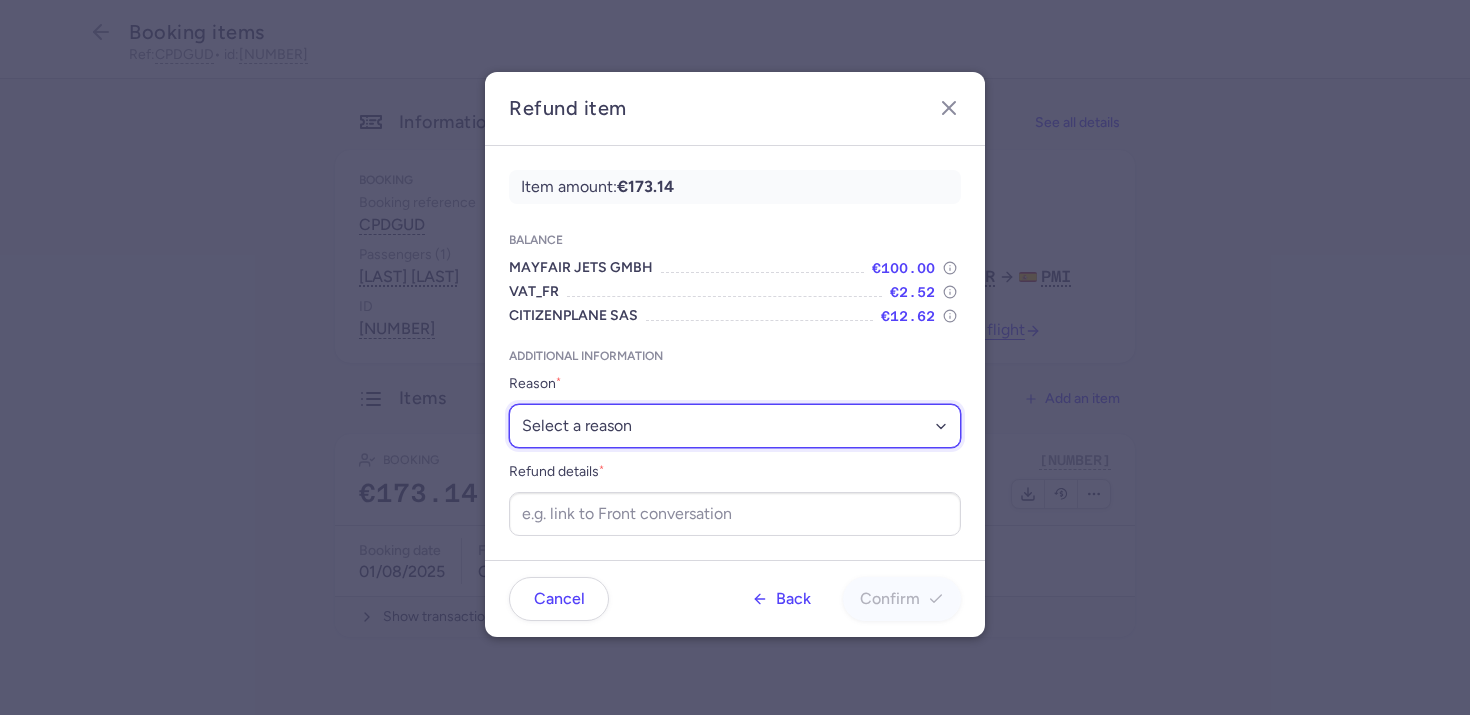 select on "ANCILLARY_ISSUE" 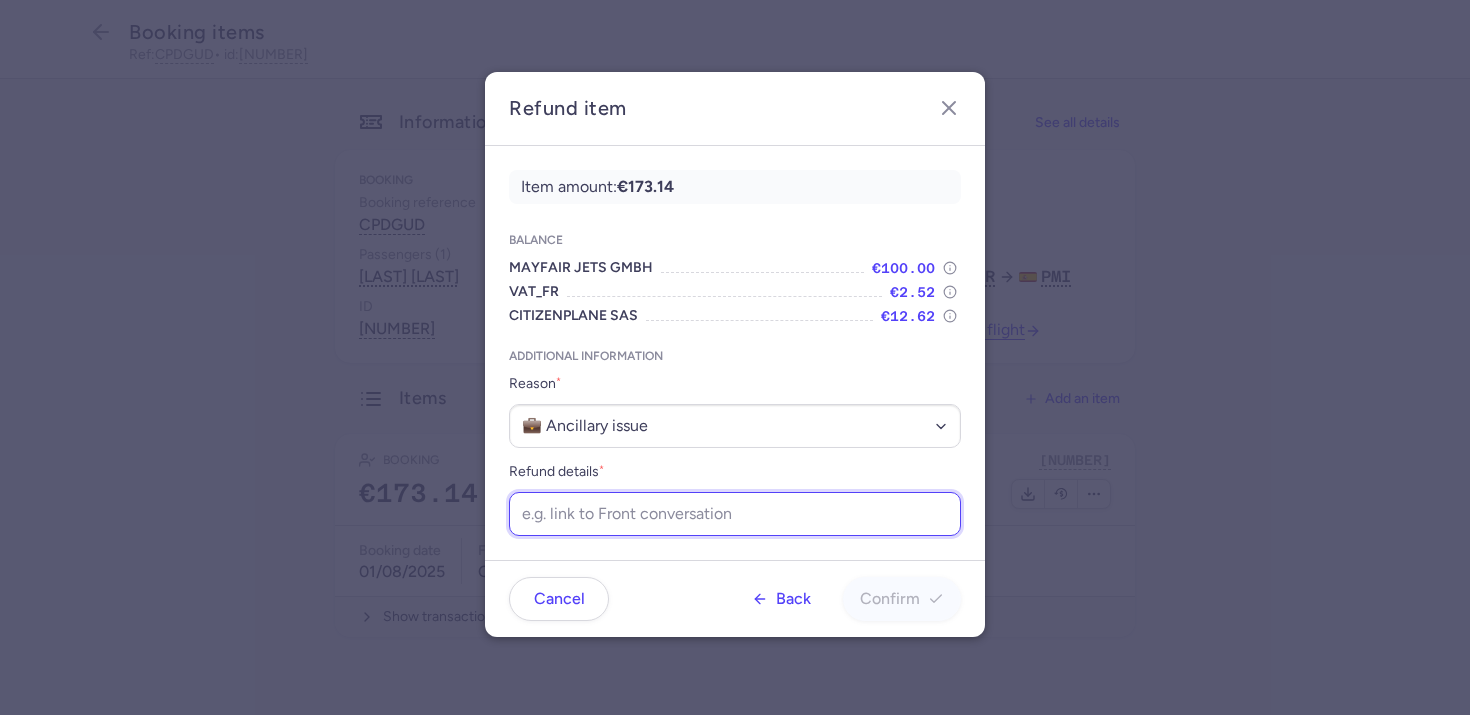 click on "Refund details  *" at bounding box center (735, 514) 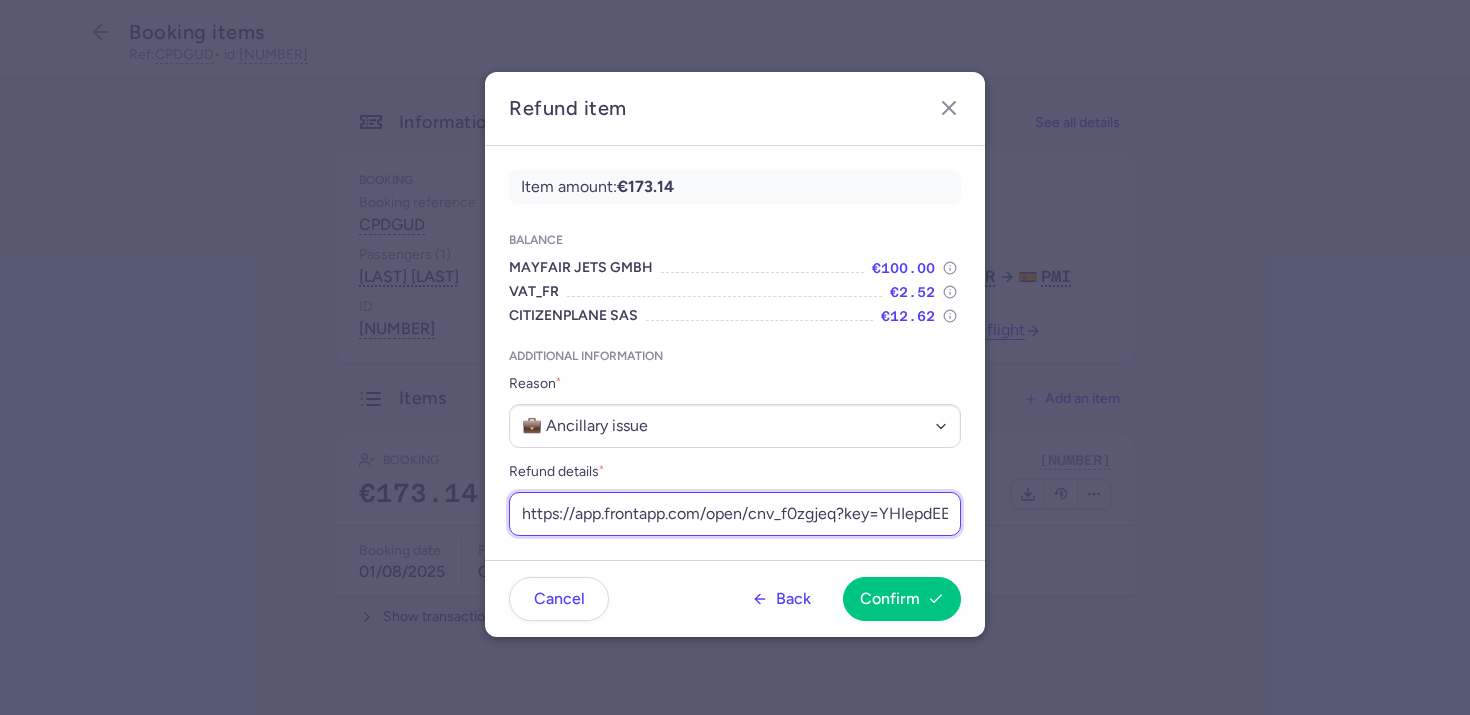 scroll, scrollTop: 0, scrollLeft: 210, axis: horizontal 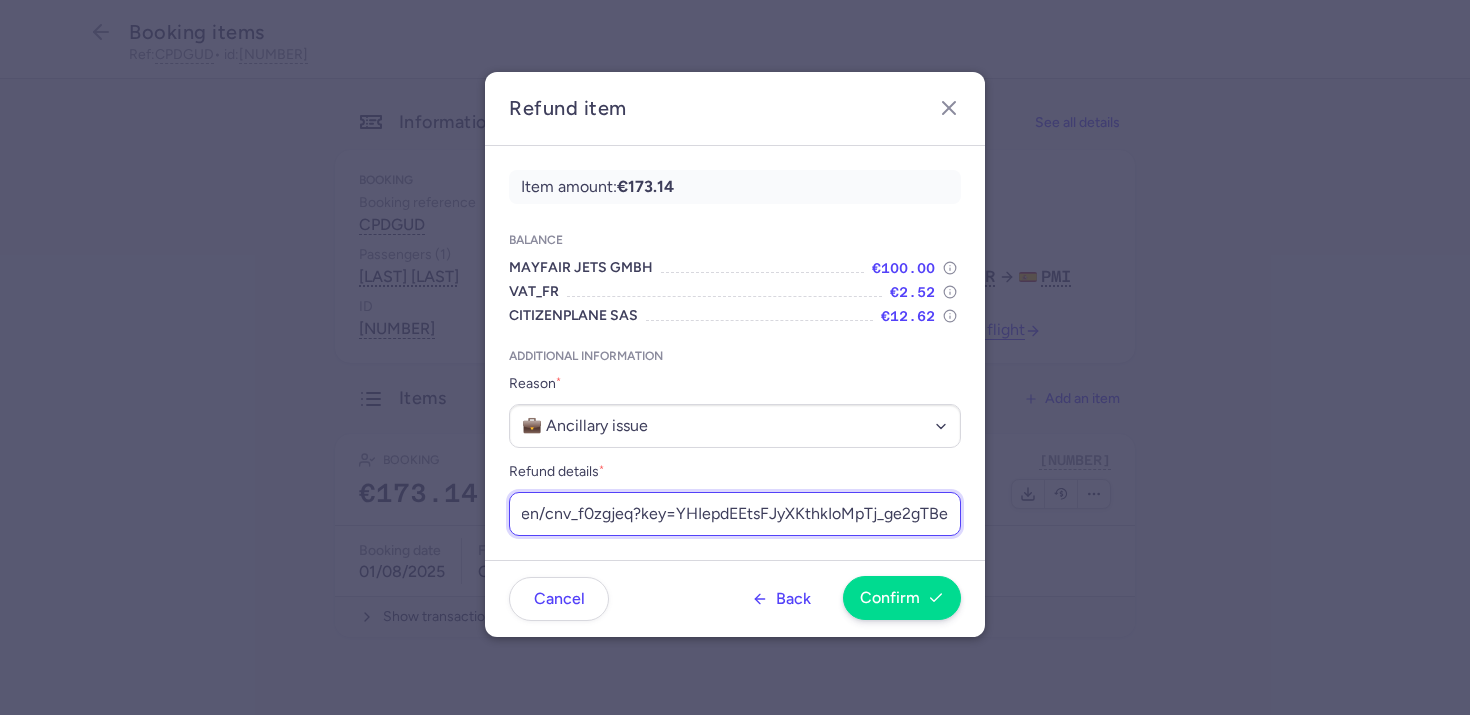 type on "https://app.frontapp.com/open/cnv_f0zgjeq?key=YHIepdEEtsFJyXKthkIoMpTj_ge2gTBe" 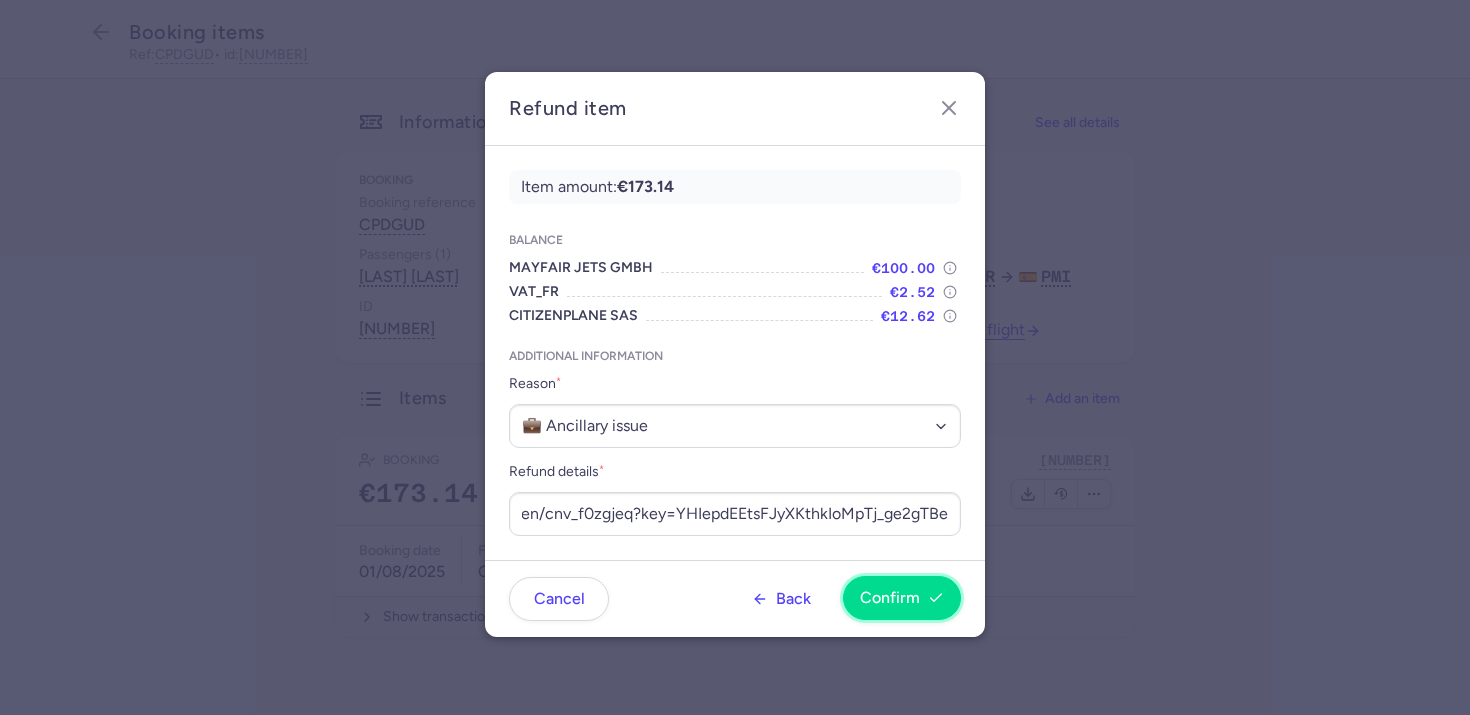 click on "Confirm" at bounding box center [902, 598] 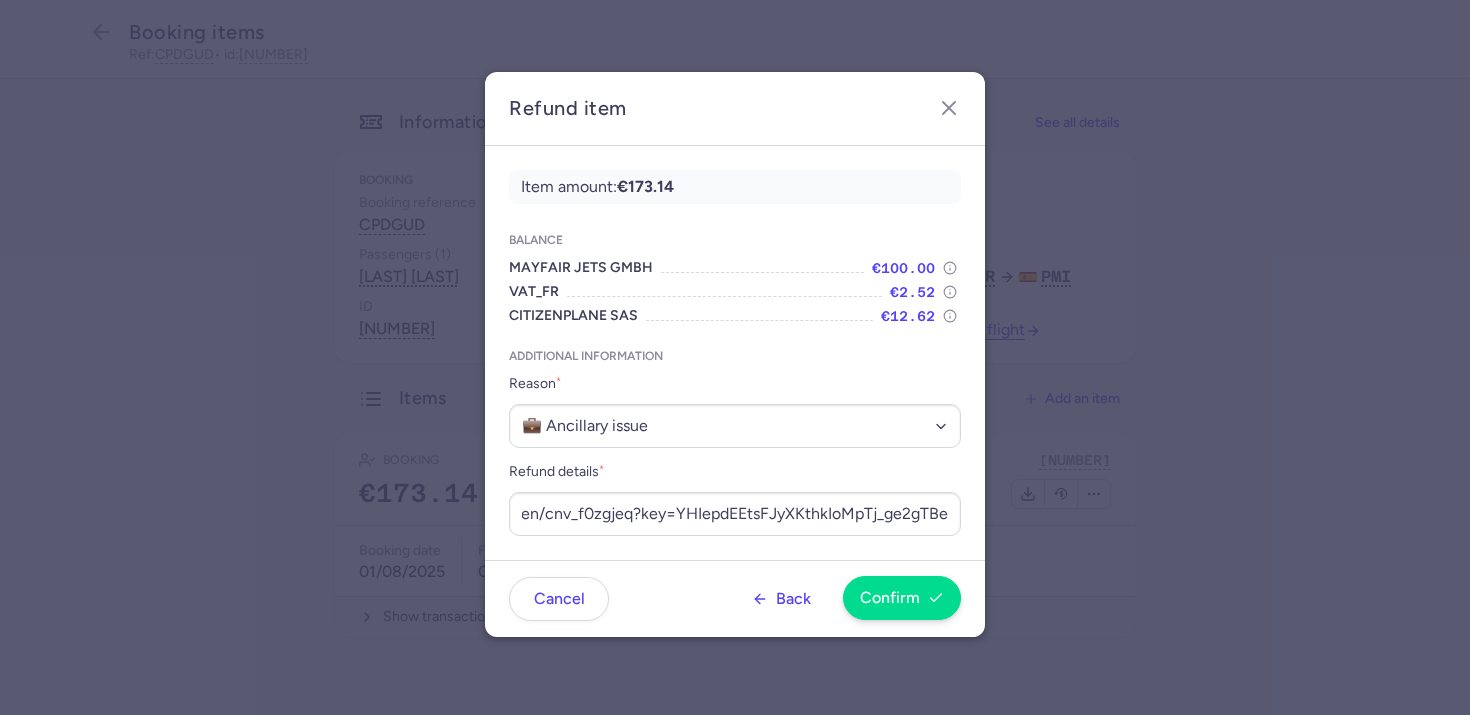 scroll, scrollTop: 0, scrollLeft: 0, axis: both 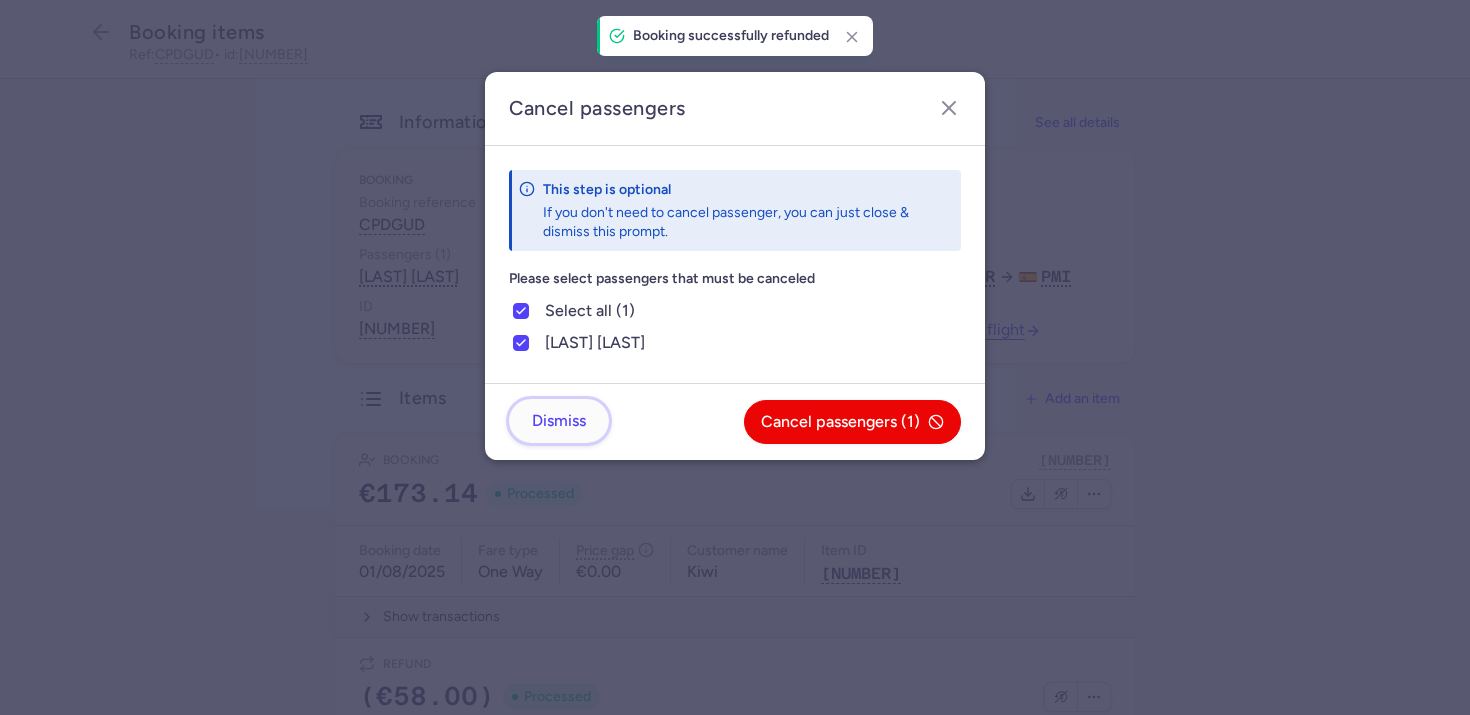 click on "Dismiss" 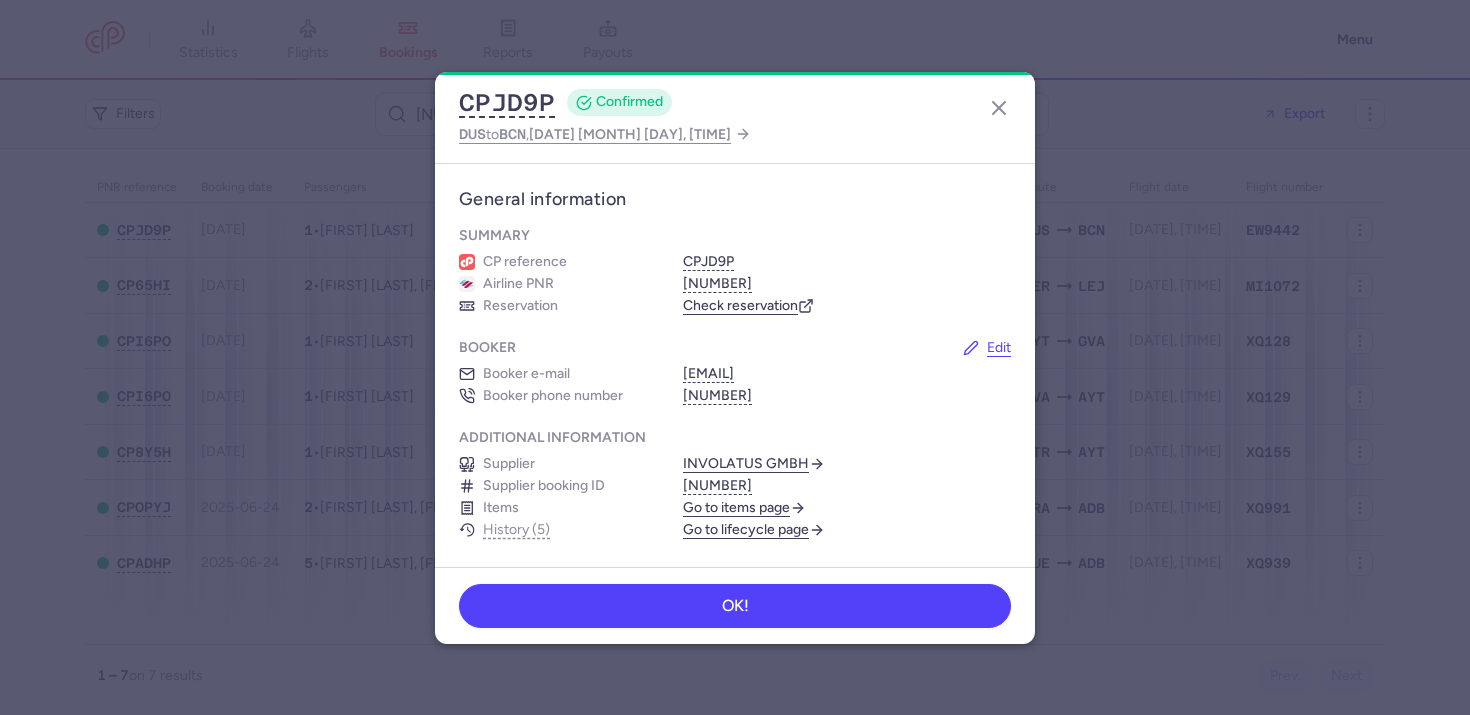 scroll, scrollTop: 0, scrollLeft: 0, axis: both 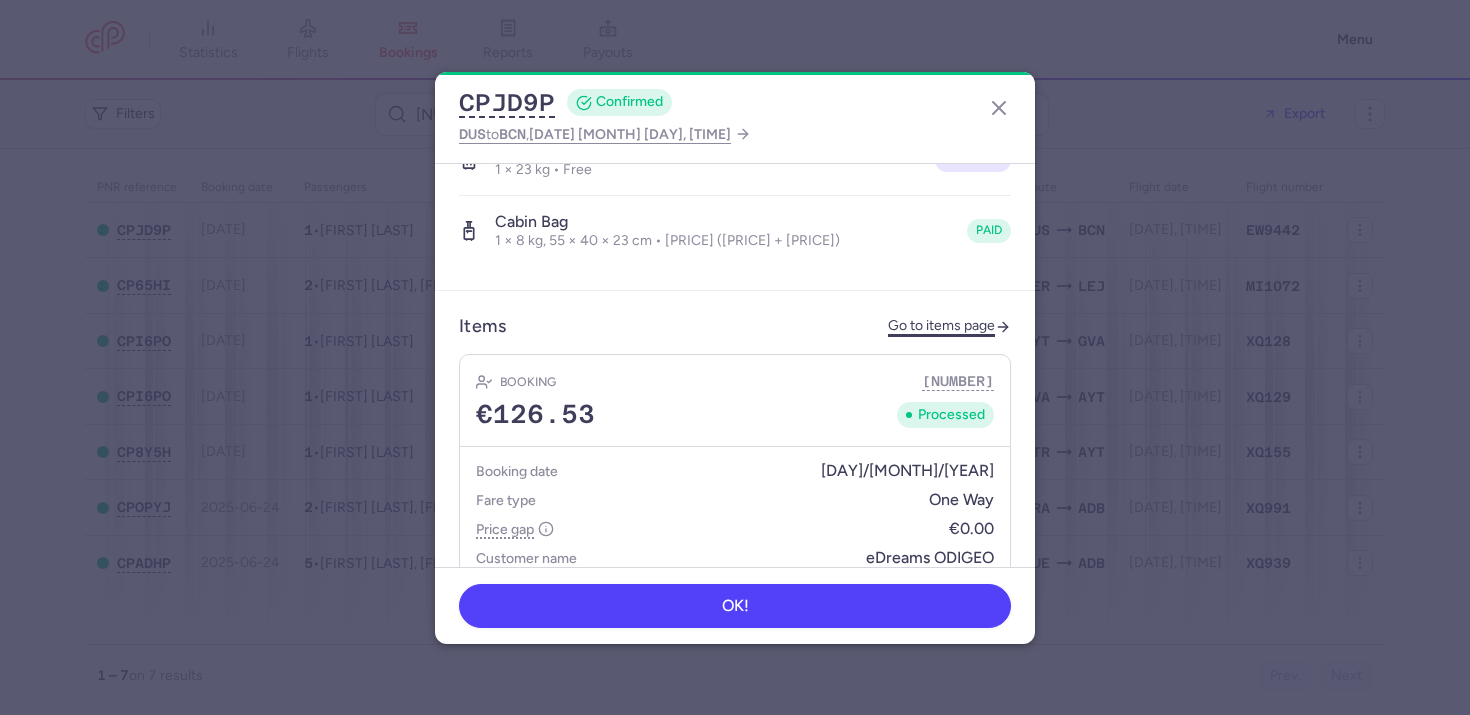 click on "Go to items page" 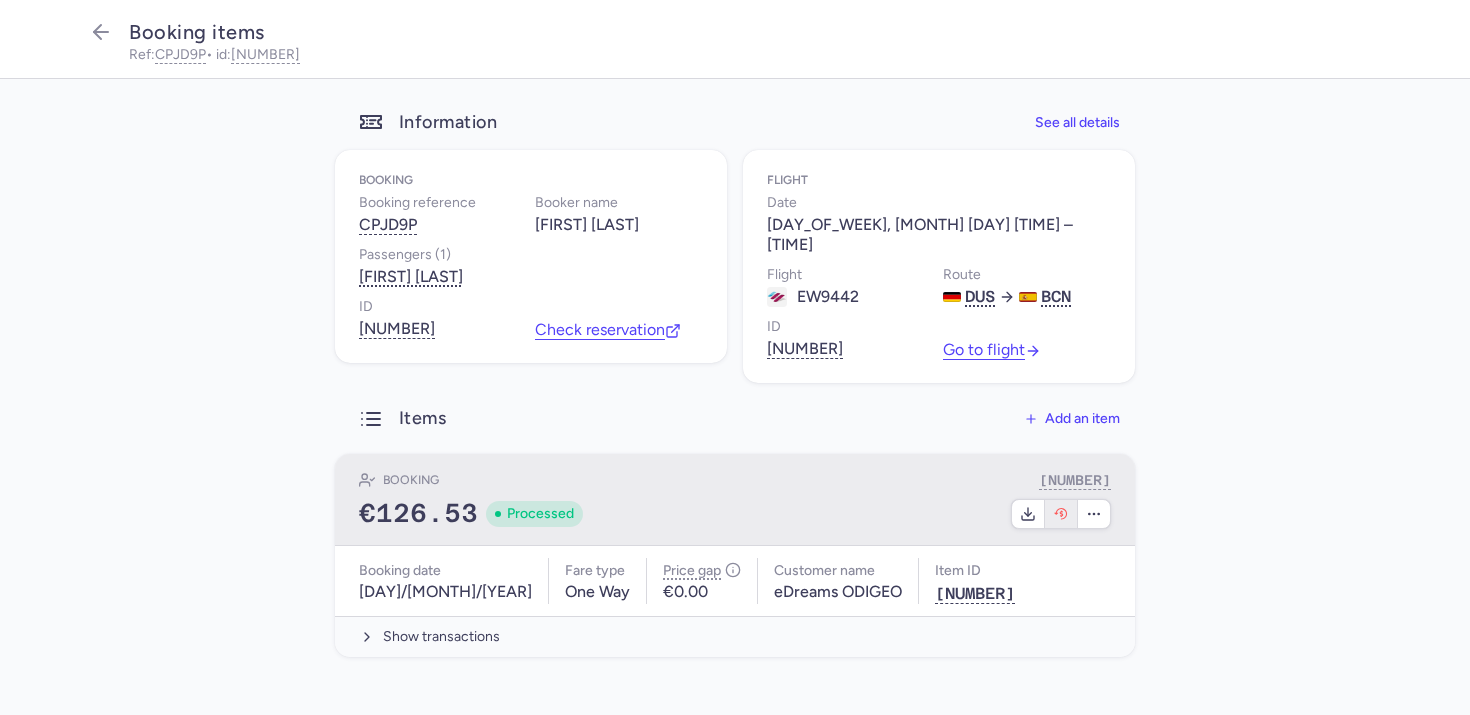 click 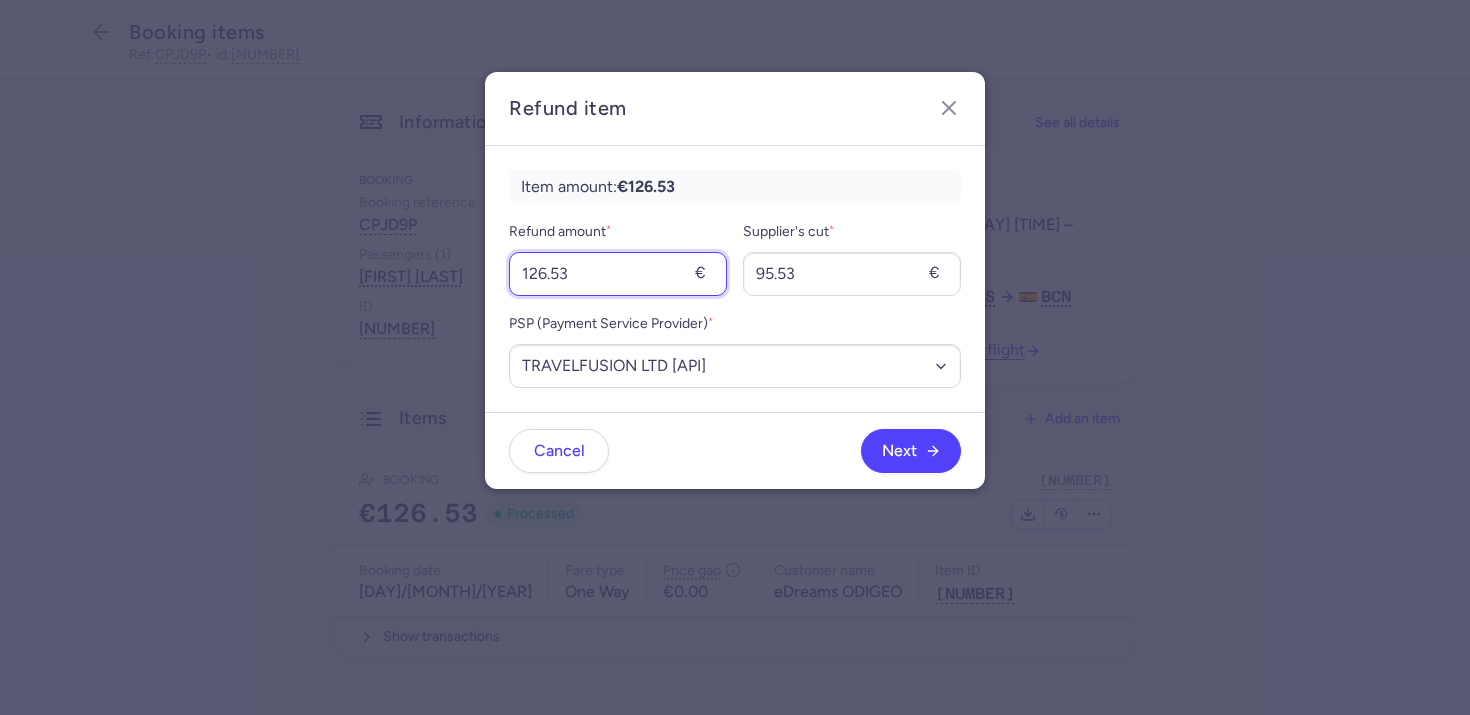 click on "126.53" at bounding box center [618, 274] 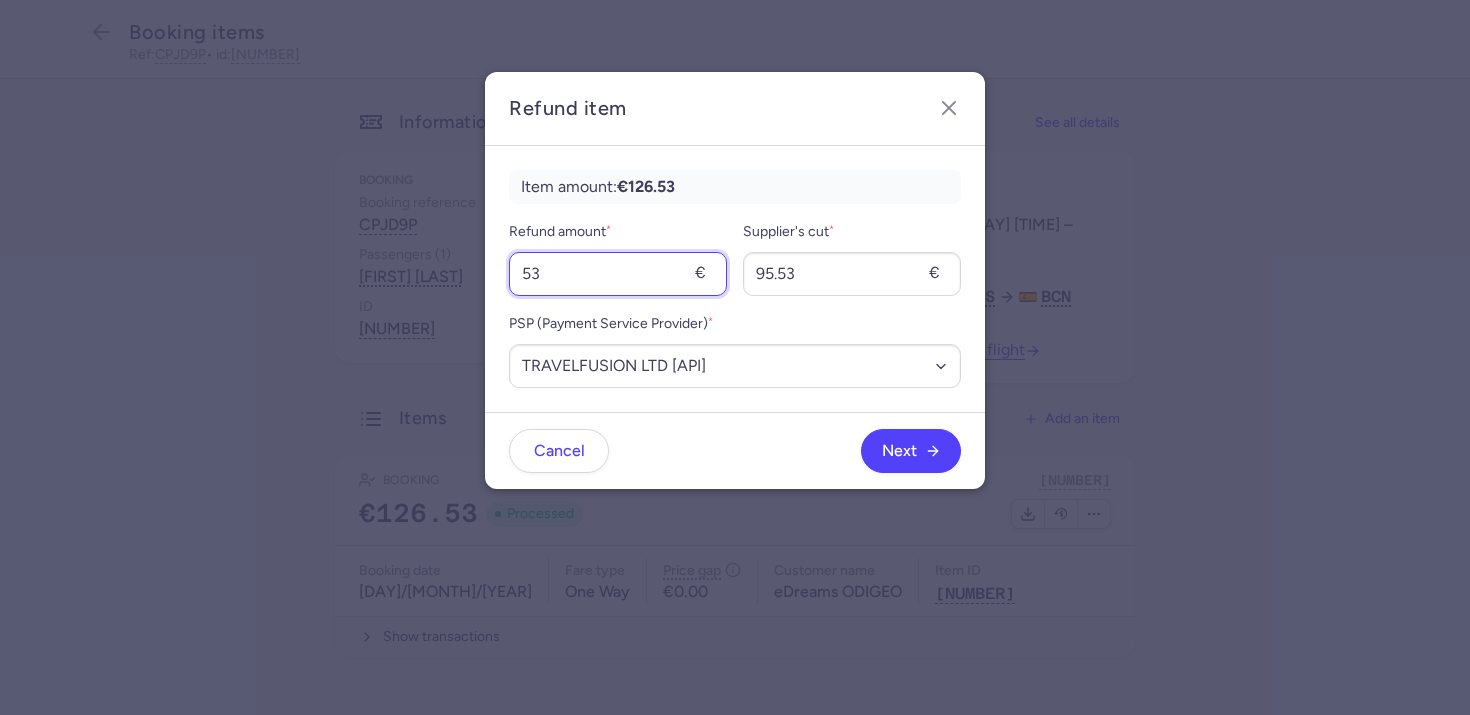 type on "53" 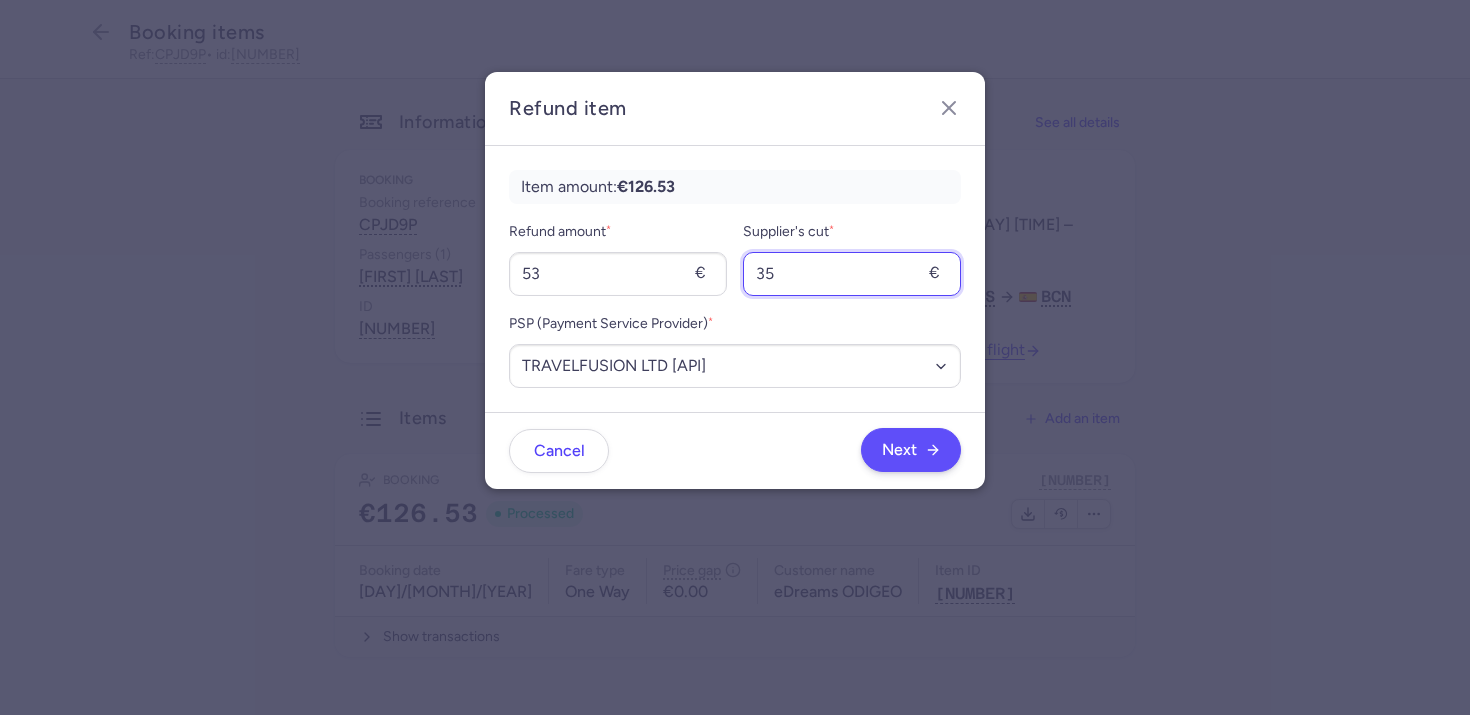 type on "35" 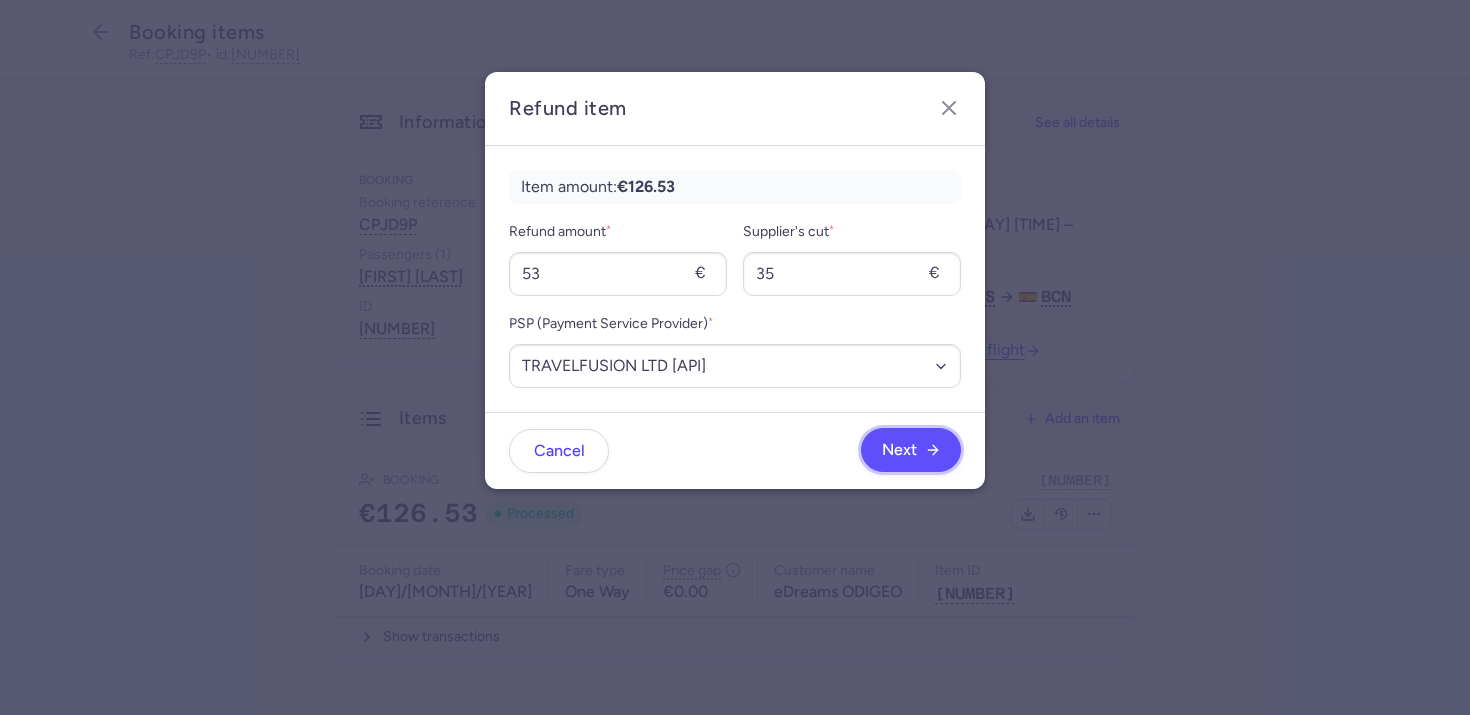 click on "Next" at bounding box center (911, 450) 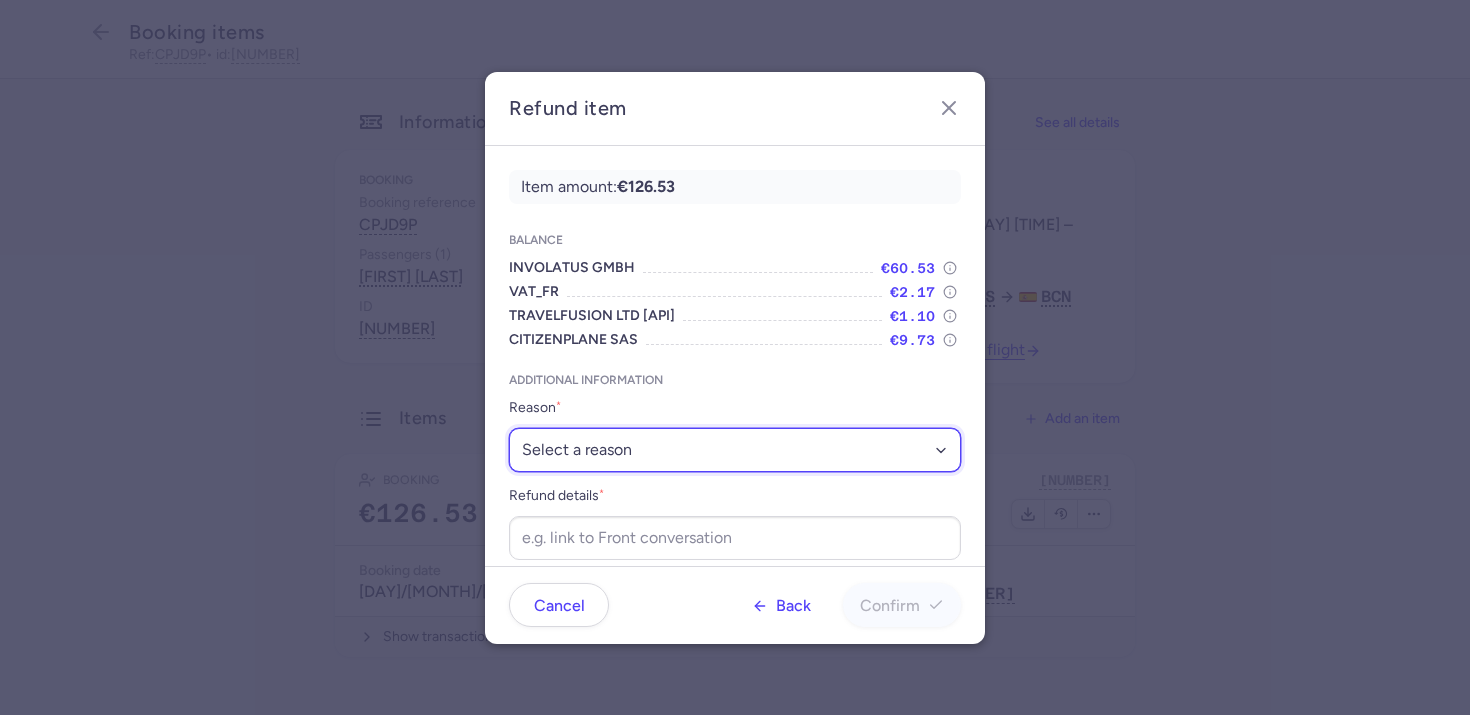 click on "Select a reason ✈️ Airline ceasing ops 💼 Ancillary issue 📄 APIS missing ⚙️ CitizenPlane error ⛔️ Denied boarding 🔁 Duplicate ❌ Flight canceled 🕵🏼‍♂️ Fraud 🎁 Goodwill 🎫 Goodwill allowance 🙃 Other 💺 Overbooking 💸 Refund with penalty 🙅 Schedule change not accepted 🤕 Supplier error 💵 Tax refund ❓ Unconfirmed booking" at bounding box center (735, 450) 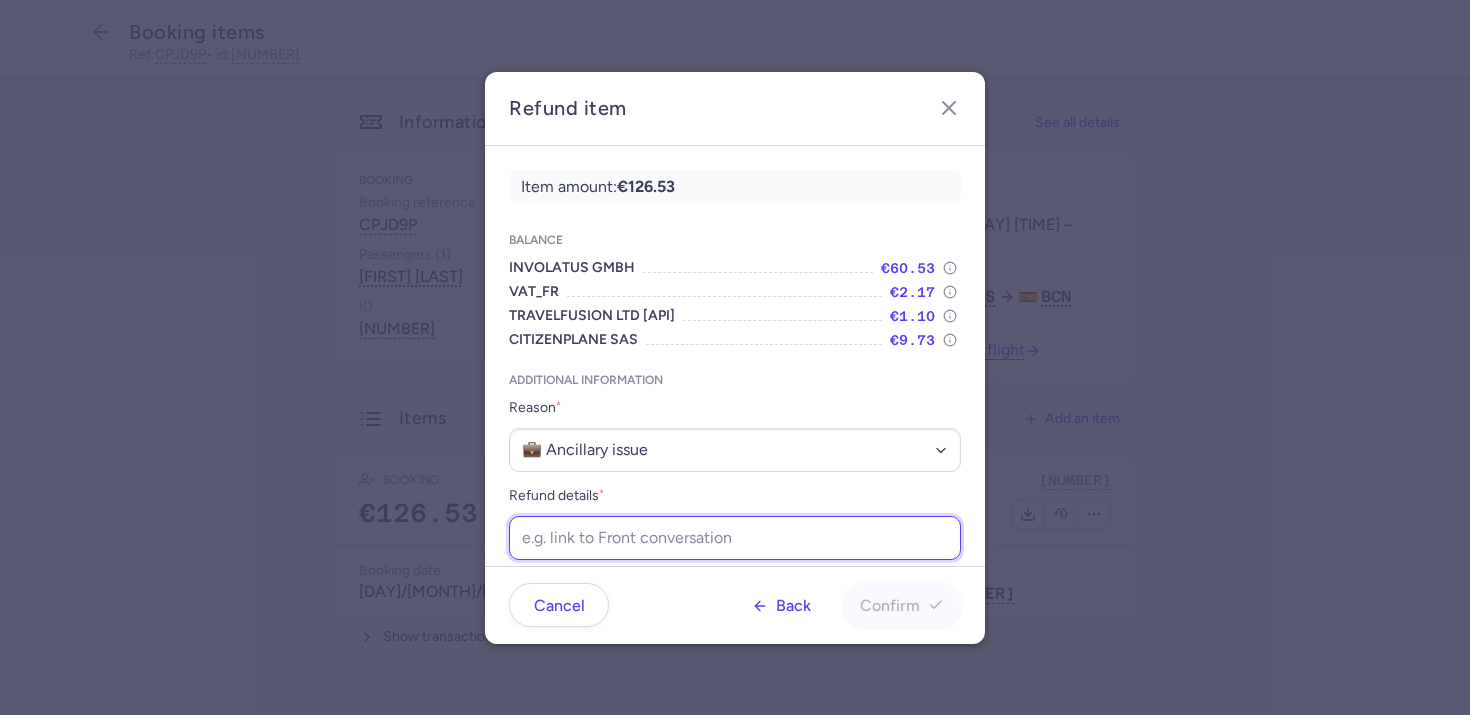 click on "Refund details  *" at bounding box center (735, 538) 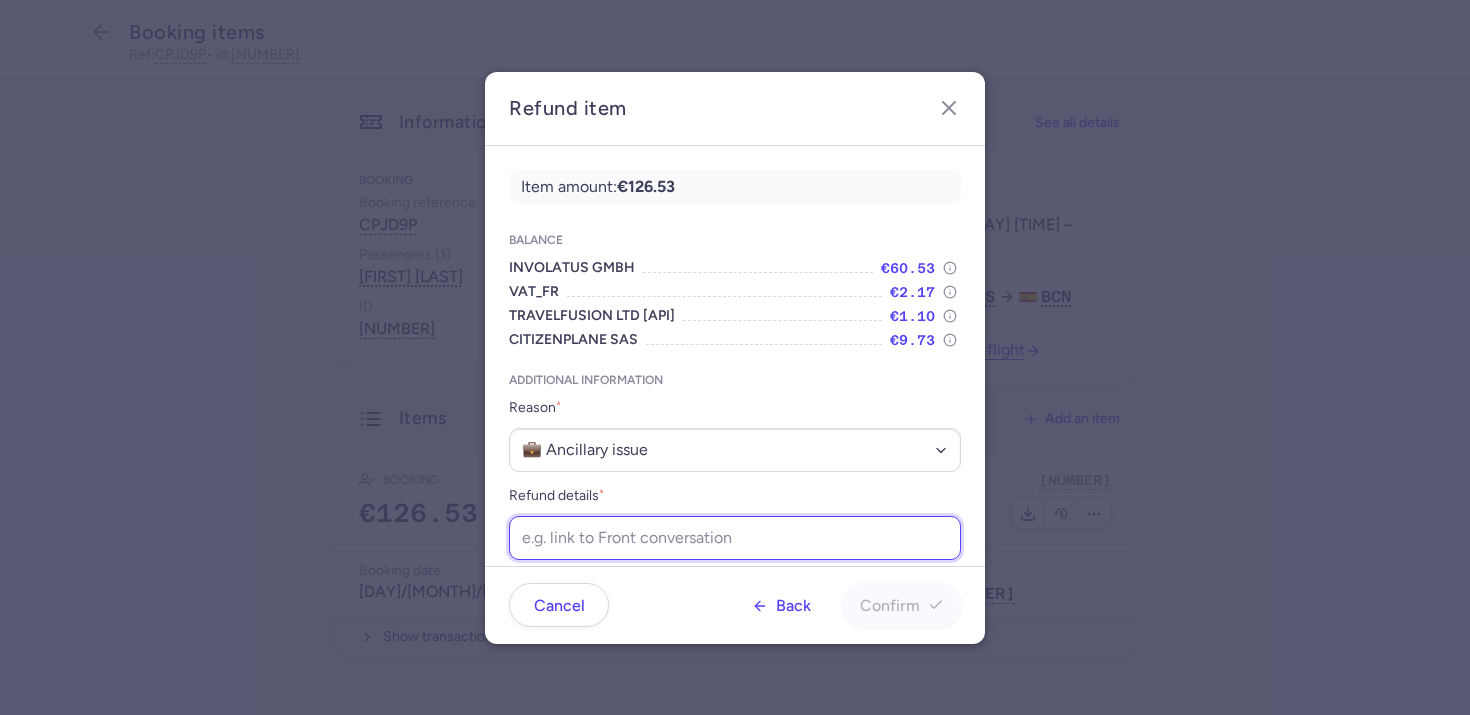 paste on "https://app.frontapp.com/open/cnv_ew6e6f6?key=jlkRwLzDlgcVfycDZBZltNBLrUYNJuLJ" 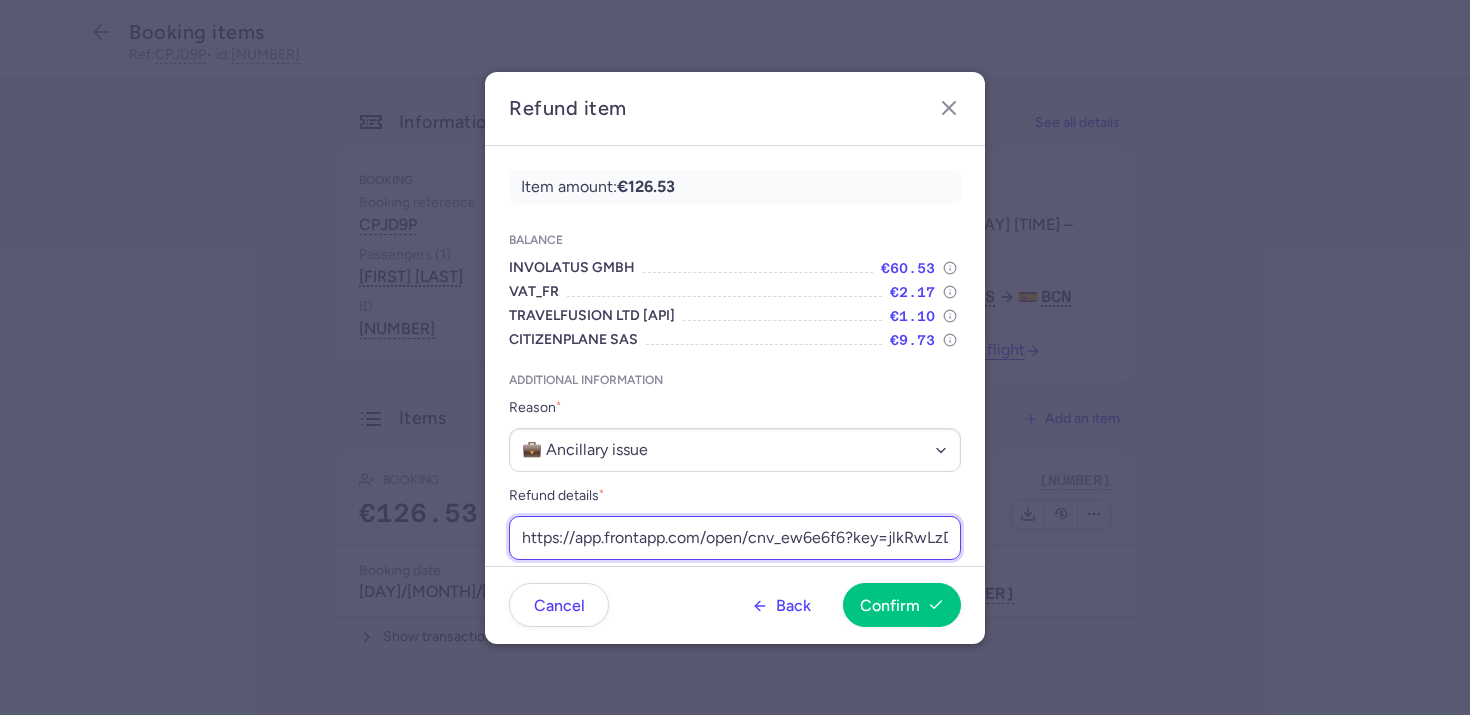 scroll, scrollTop: 0, scrollLeft: 217, axis: horizontal 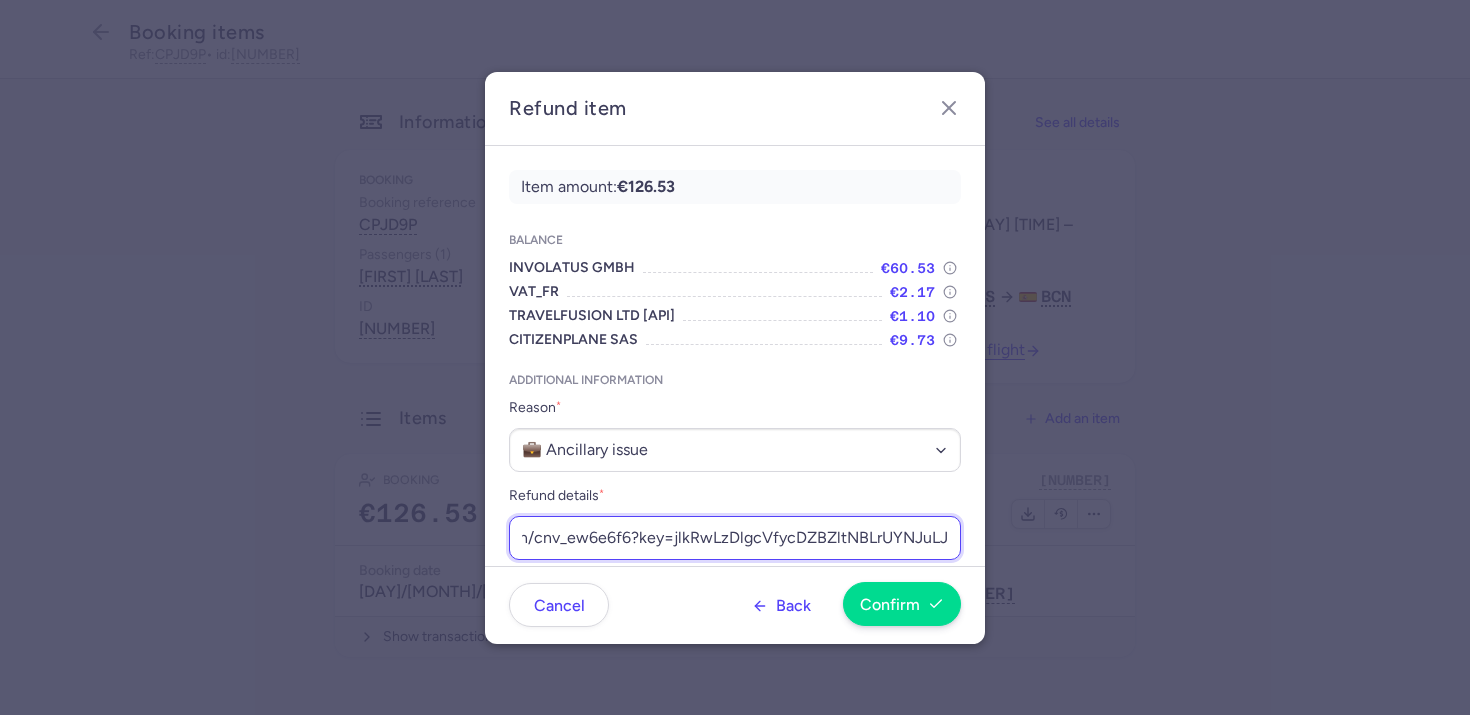type on "https://app.frontapp.com/open/cnv_ew6e6f6?key=jlkRwLzDlgcVfycDZBZltNBLrUYNJuLJ" 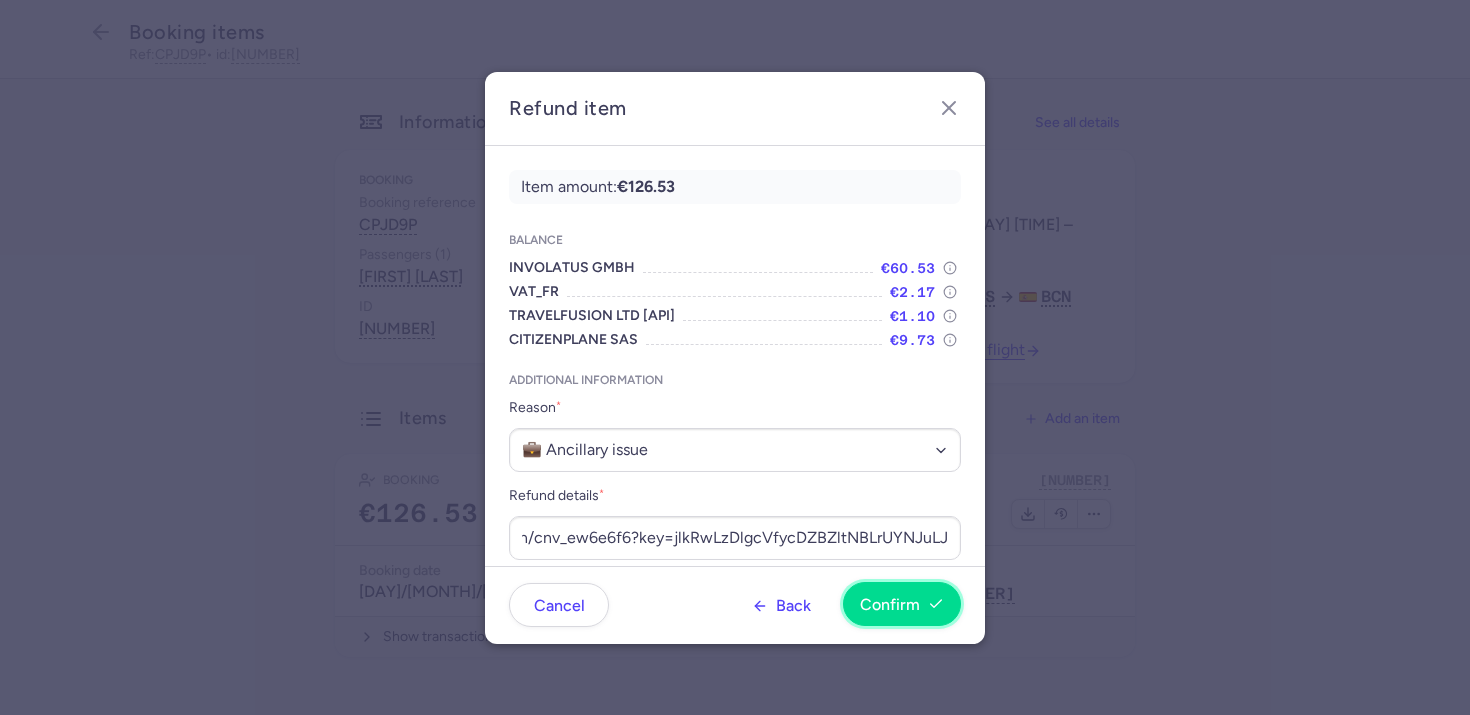 scroll, scrollTop: 0, scrollLeft: 0, axis: both 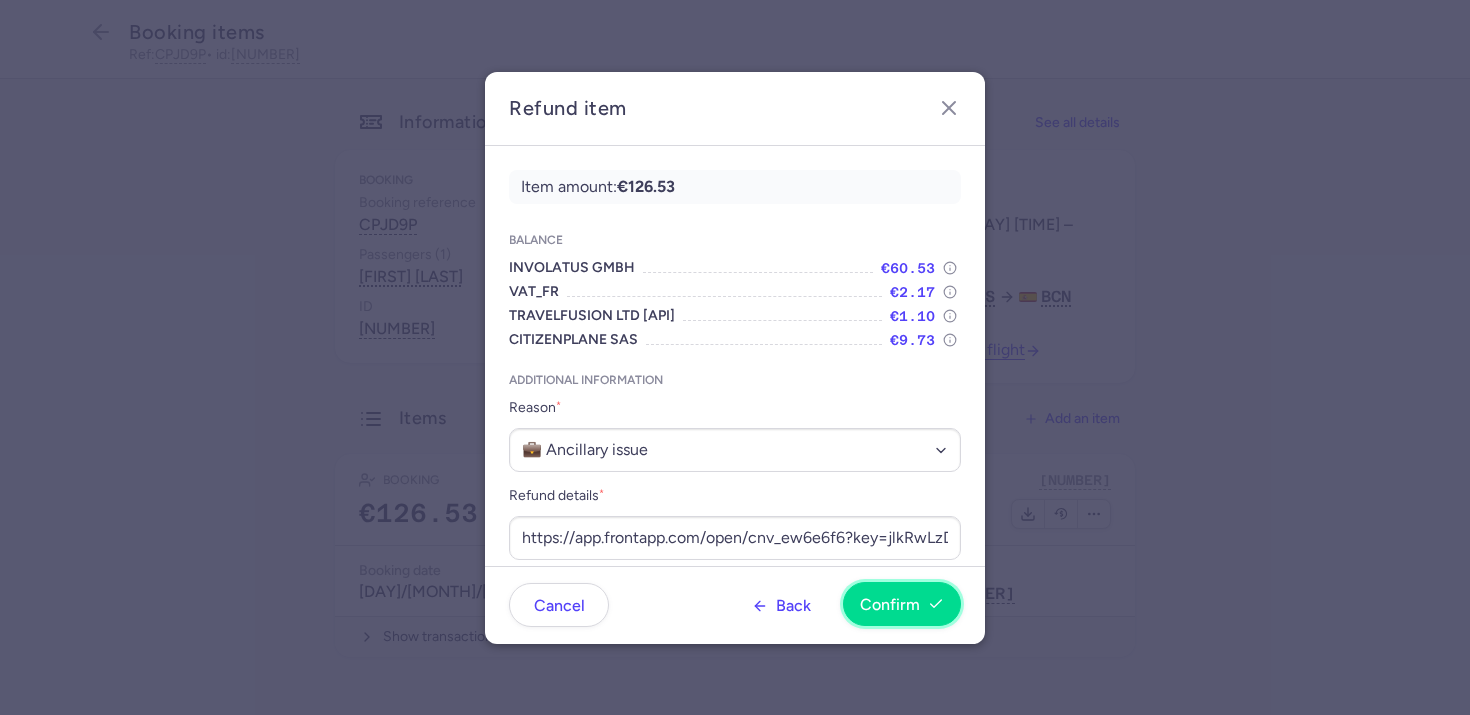 click on "Confirm" at bounding box center [890, 605] 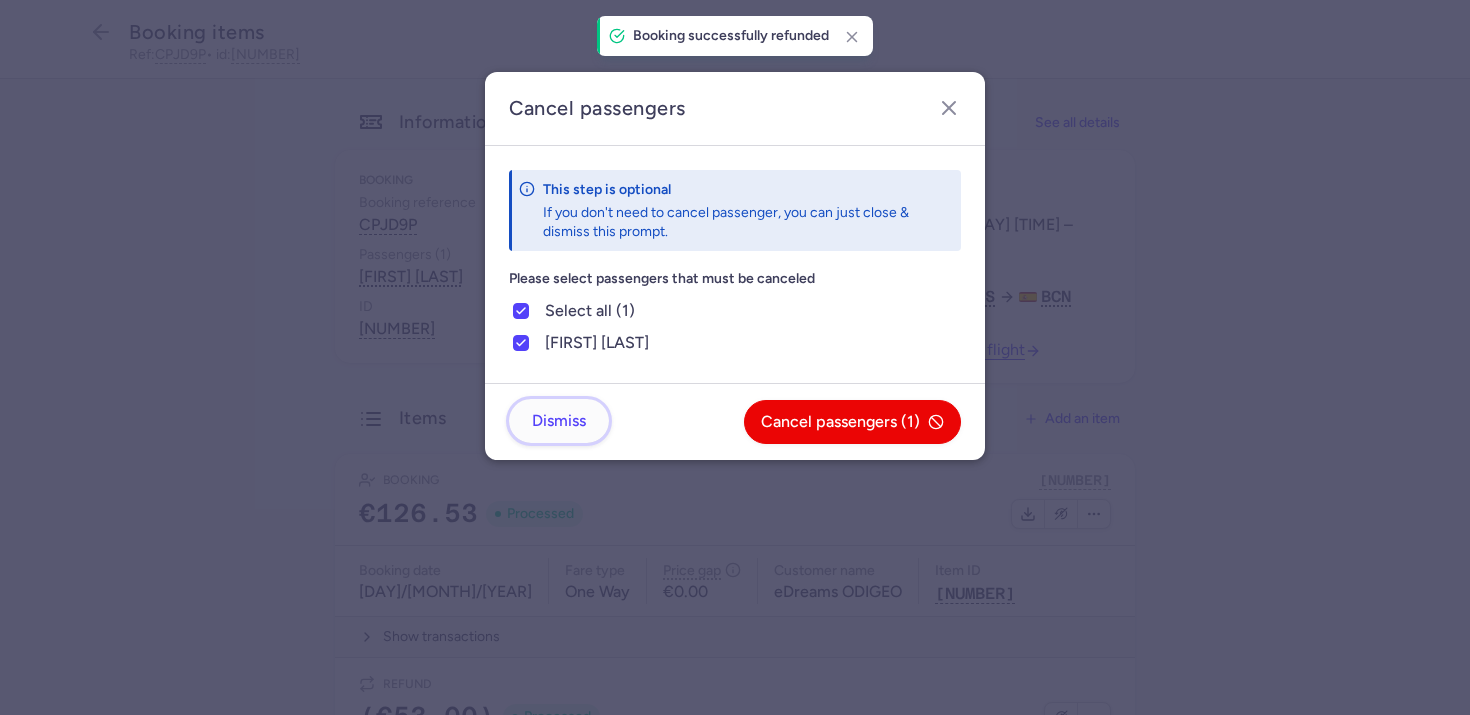 click on "Dismiss" 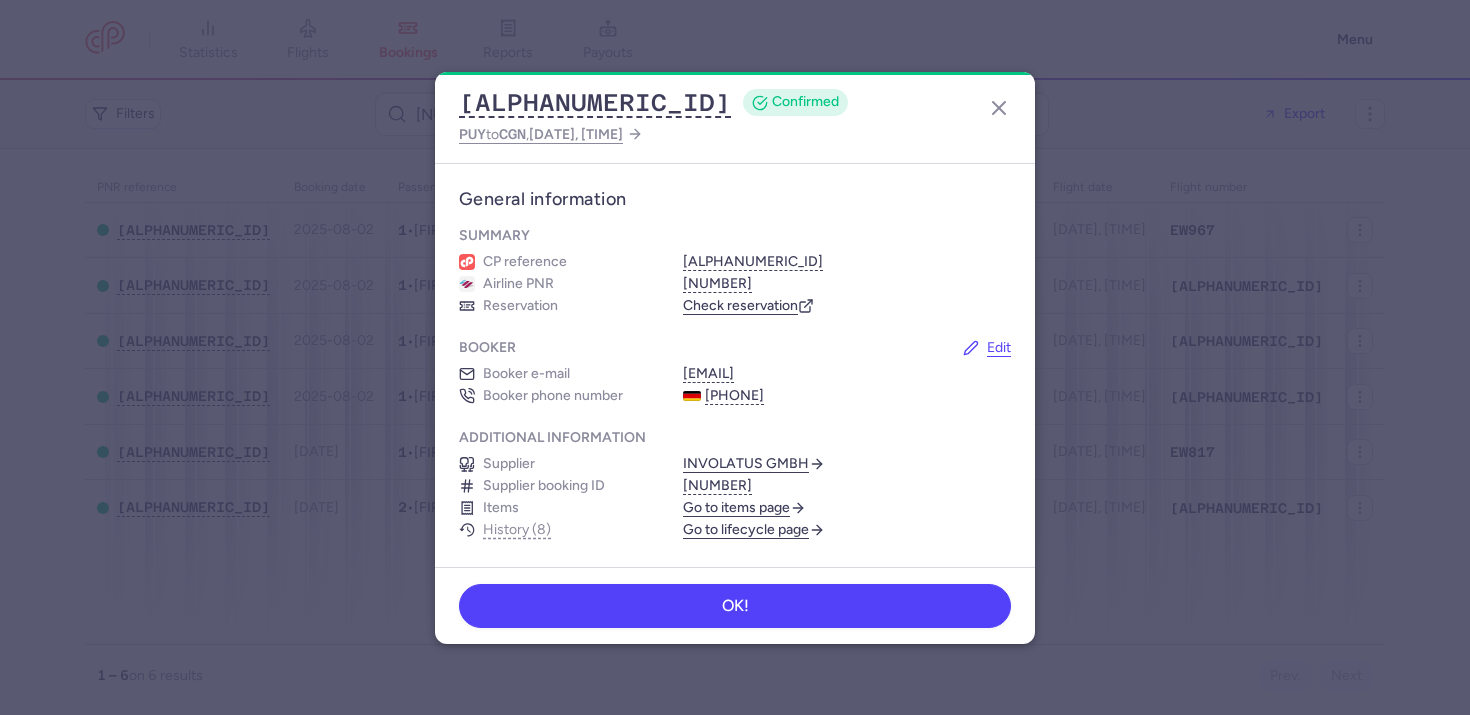 scroll, scrollTop: 0, scrollLeft: 0, axis: both 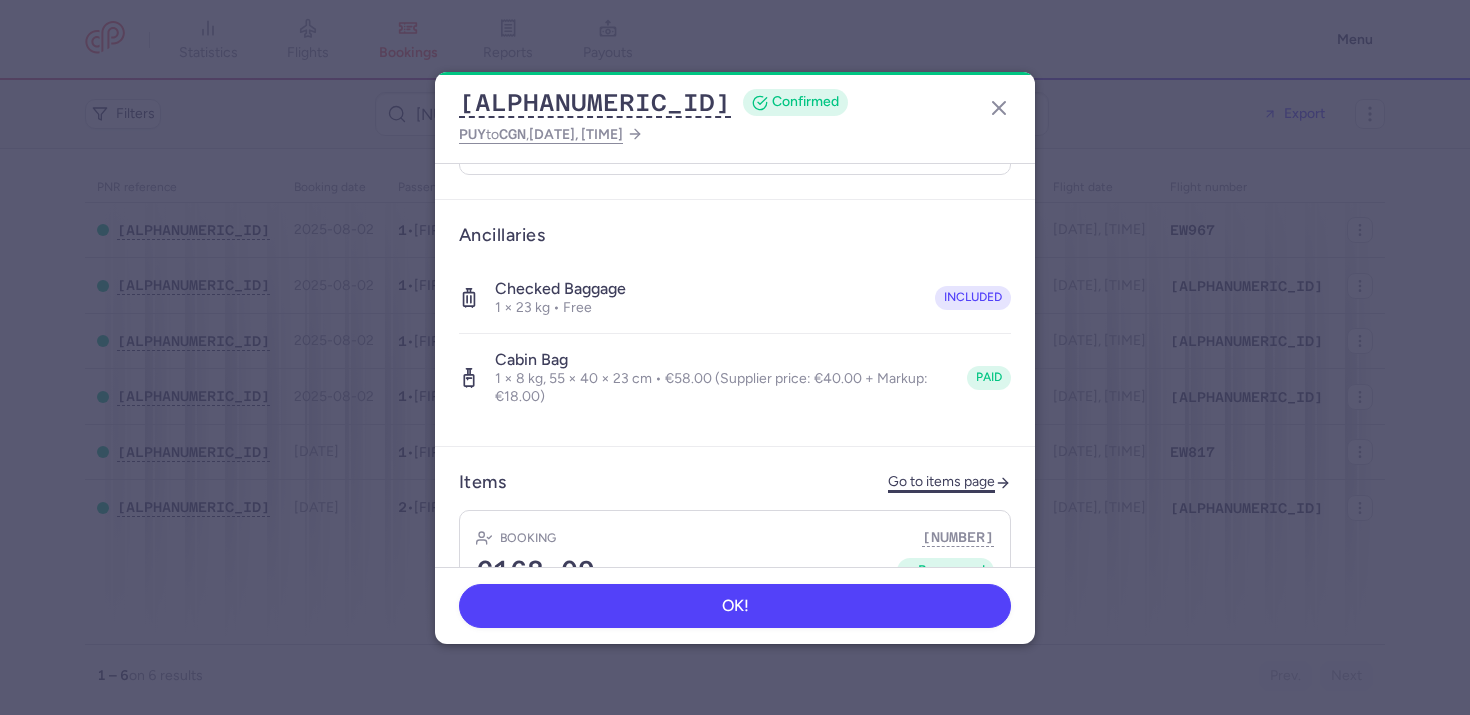 click on "Go to items page" 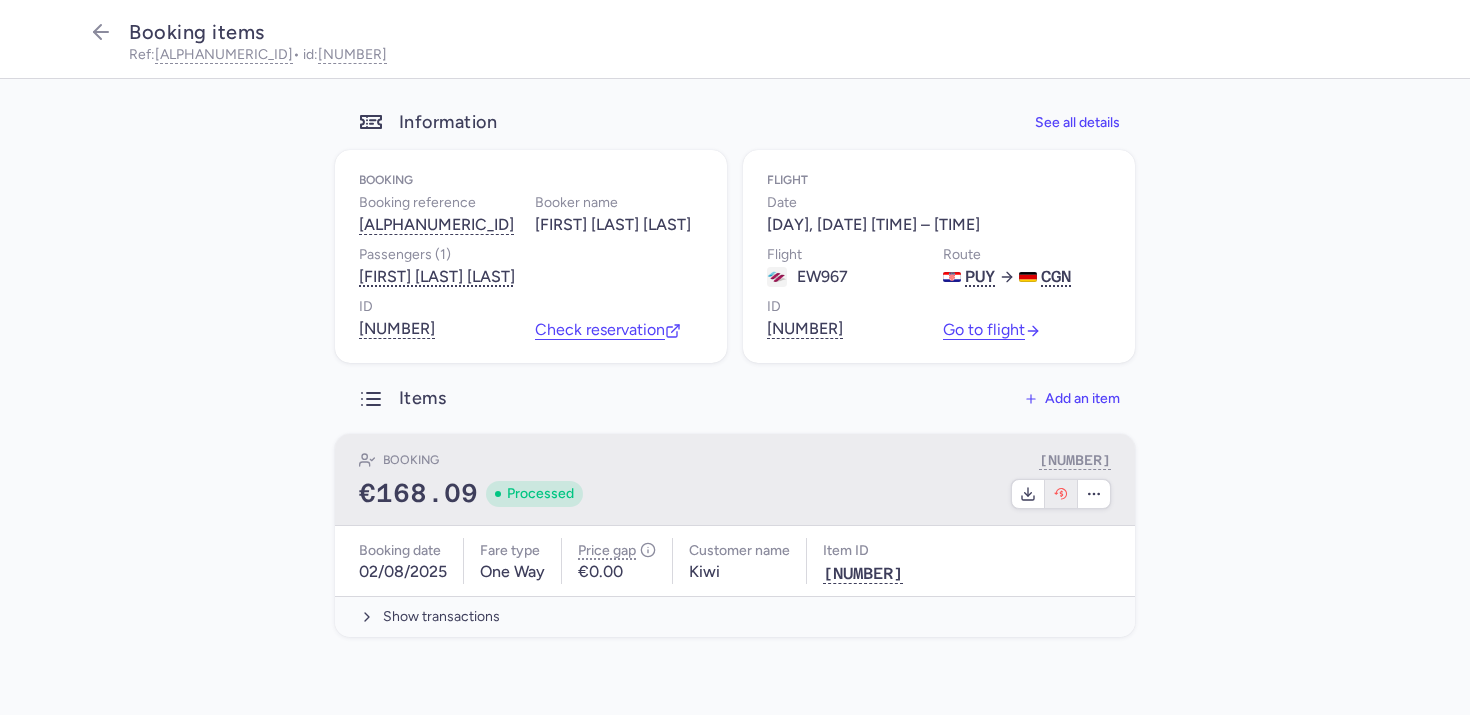 click 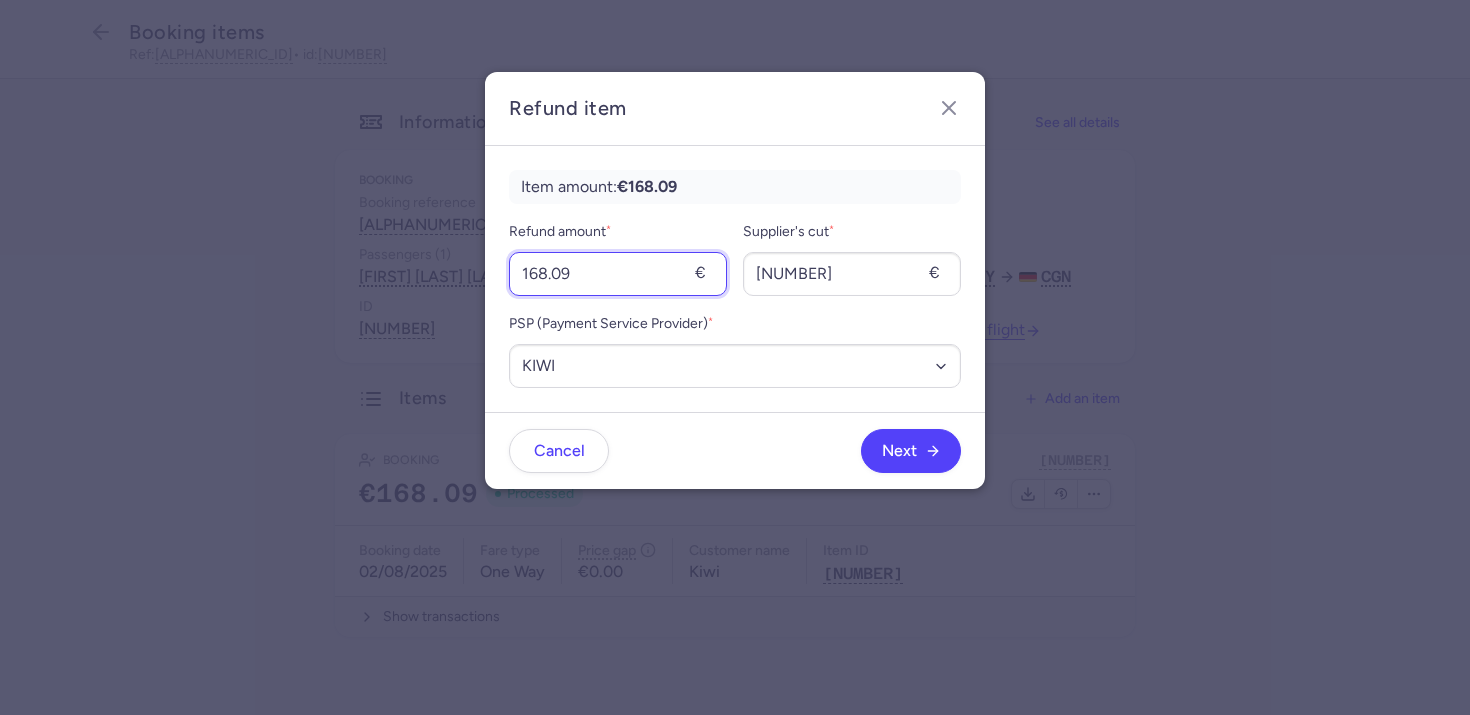 click on "168.09" at bounding box center (618, 274) 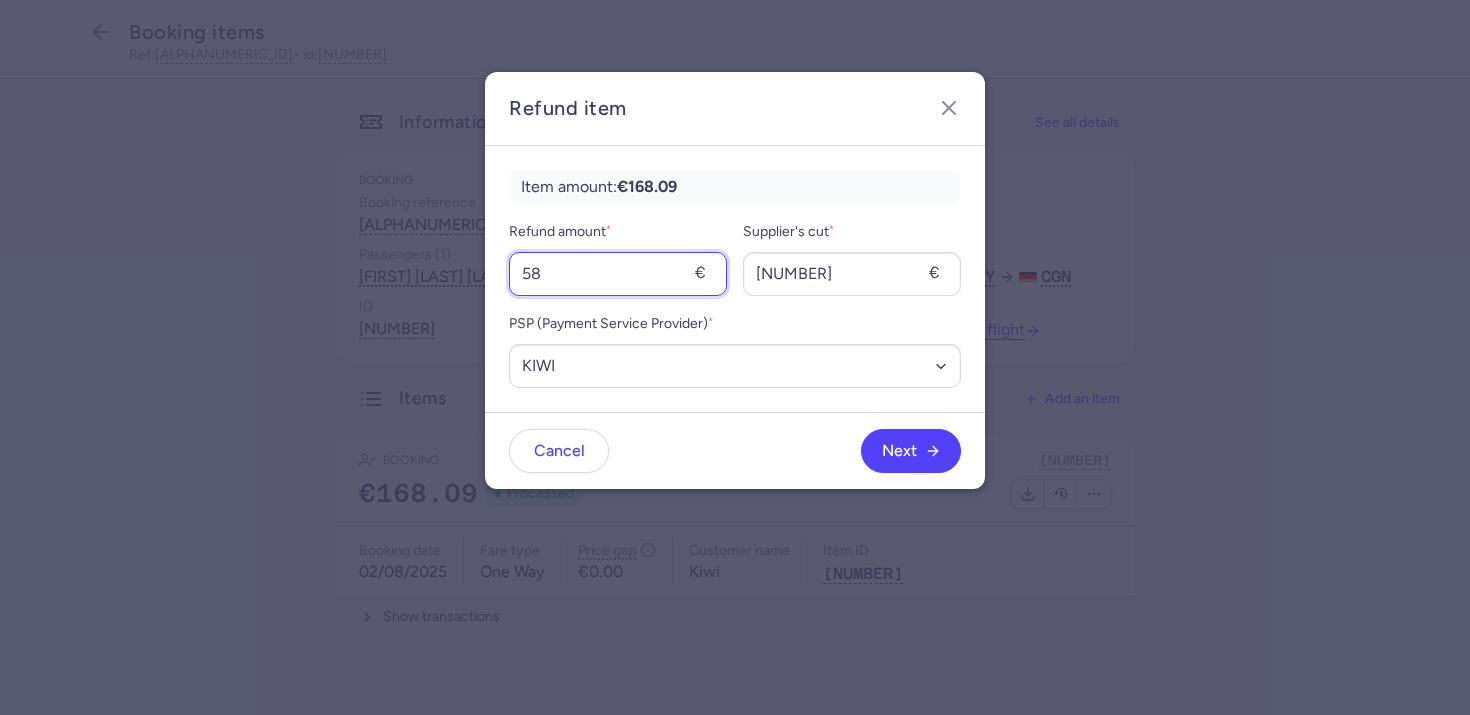 type on "58" 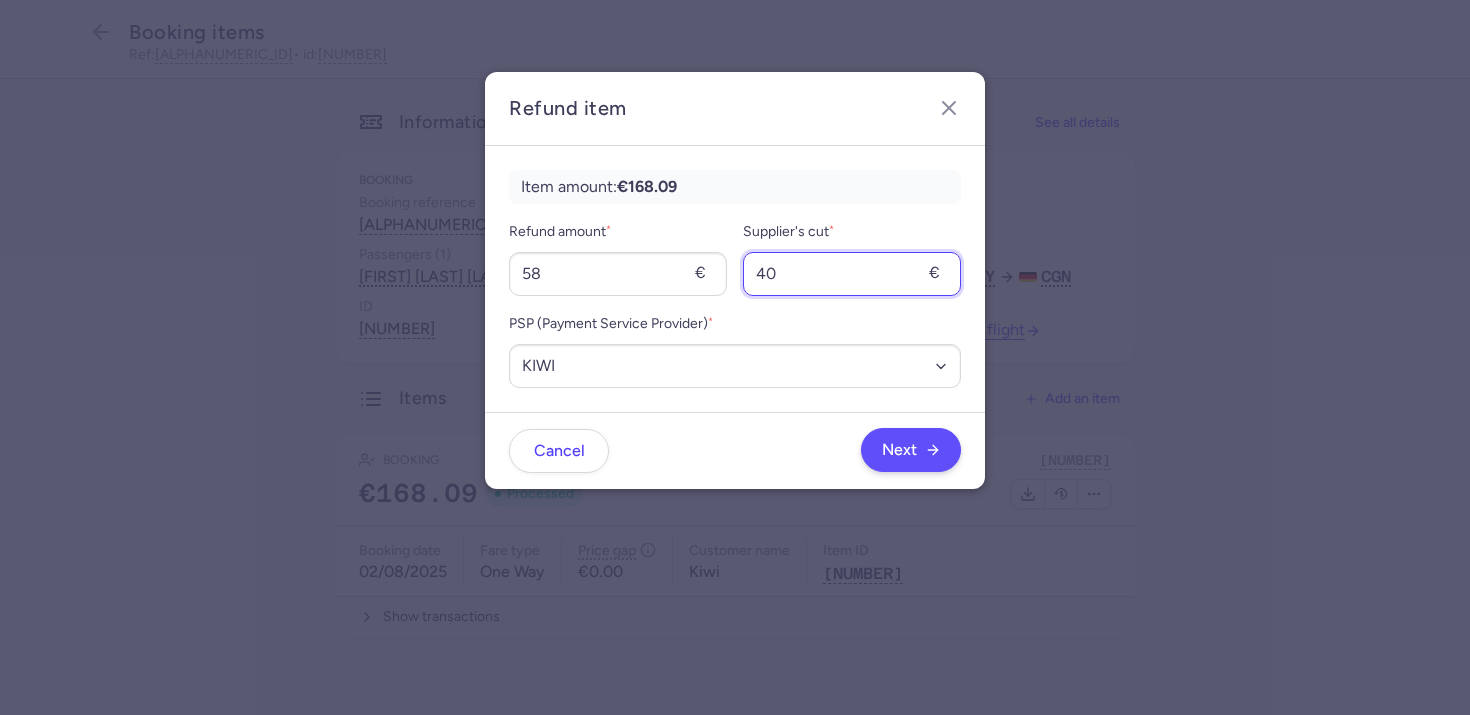 type on "40" 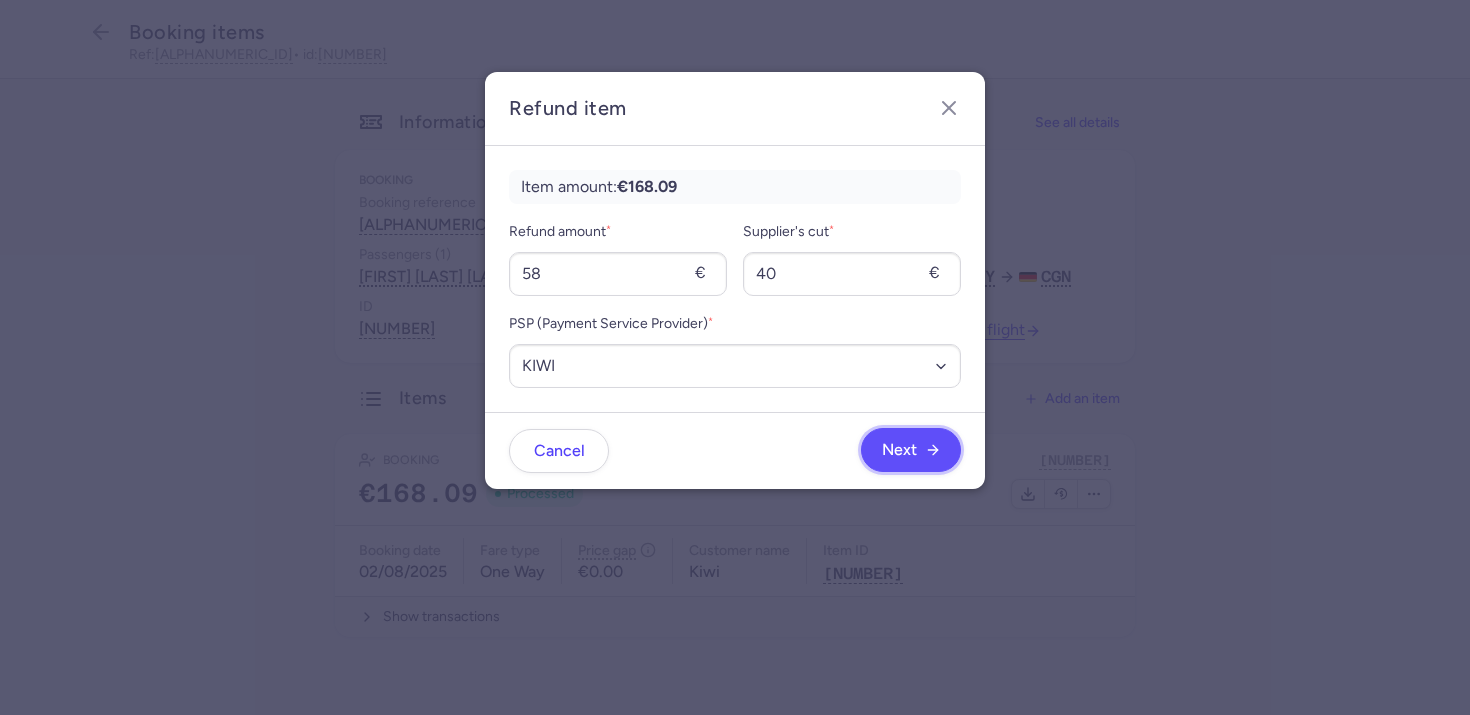 click on "Next" at bounding box center (899, 450) 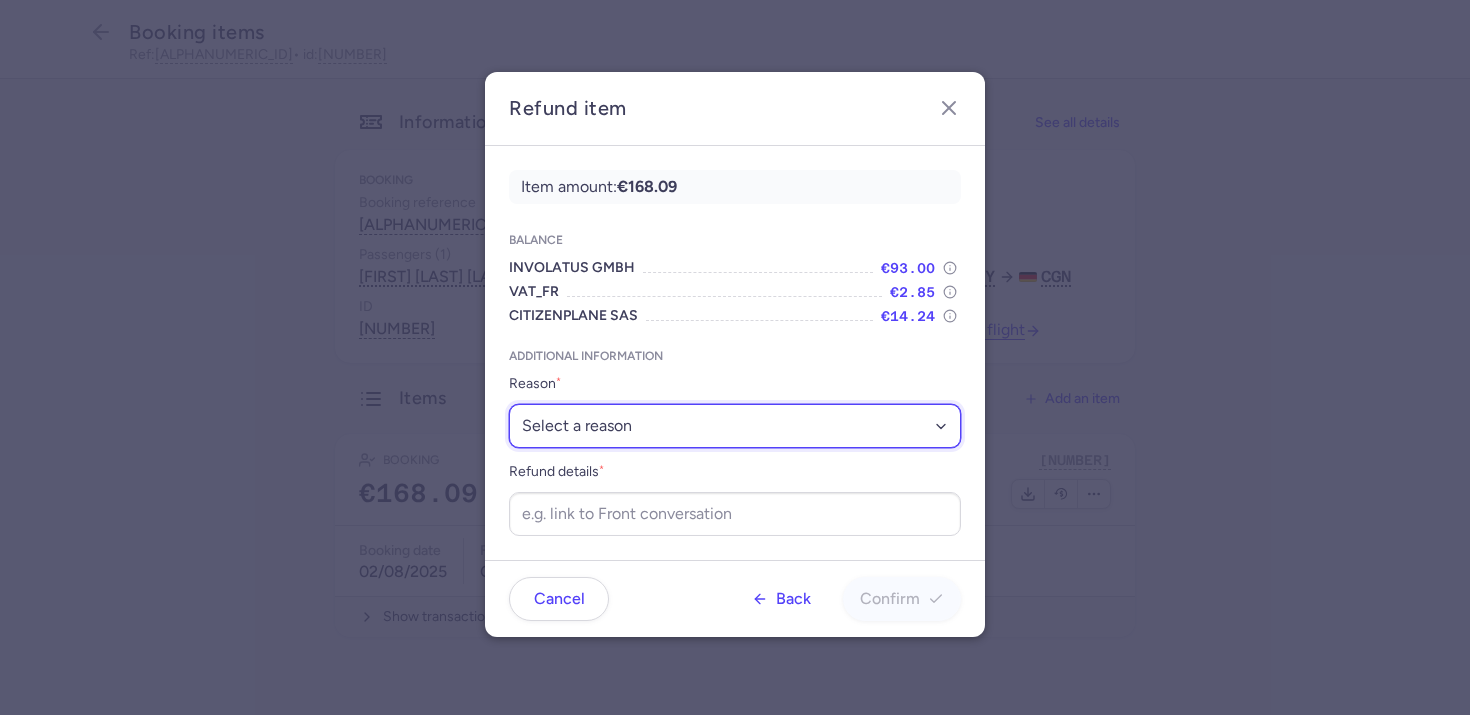 click on "Select a reason ✈️ Airline ceasing ops 💼 Ancillary issue 📄 APIS missing ⚙️ CitizenPlane error ⛔️ Denied boarding 🔁 Duplicate ❌ Flight canceled 🕵🏼‍♂️ Fraud 🎁 Goodwill 🎫 Goodwill allowance 🙃 Other 💺 Overbooking 💸 Refund with penalty 🙅 Schedule change not accepted 🤕 Supplier error 💵 Tax refund ❓ Unconfirmed booking" at bounding box center [735, 426] 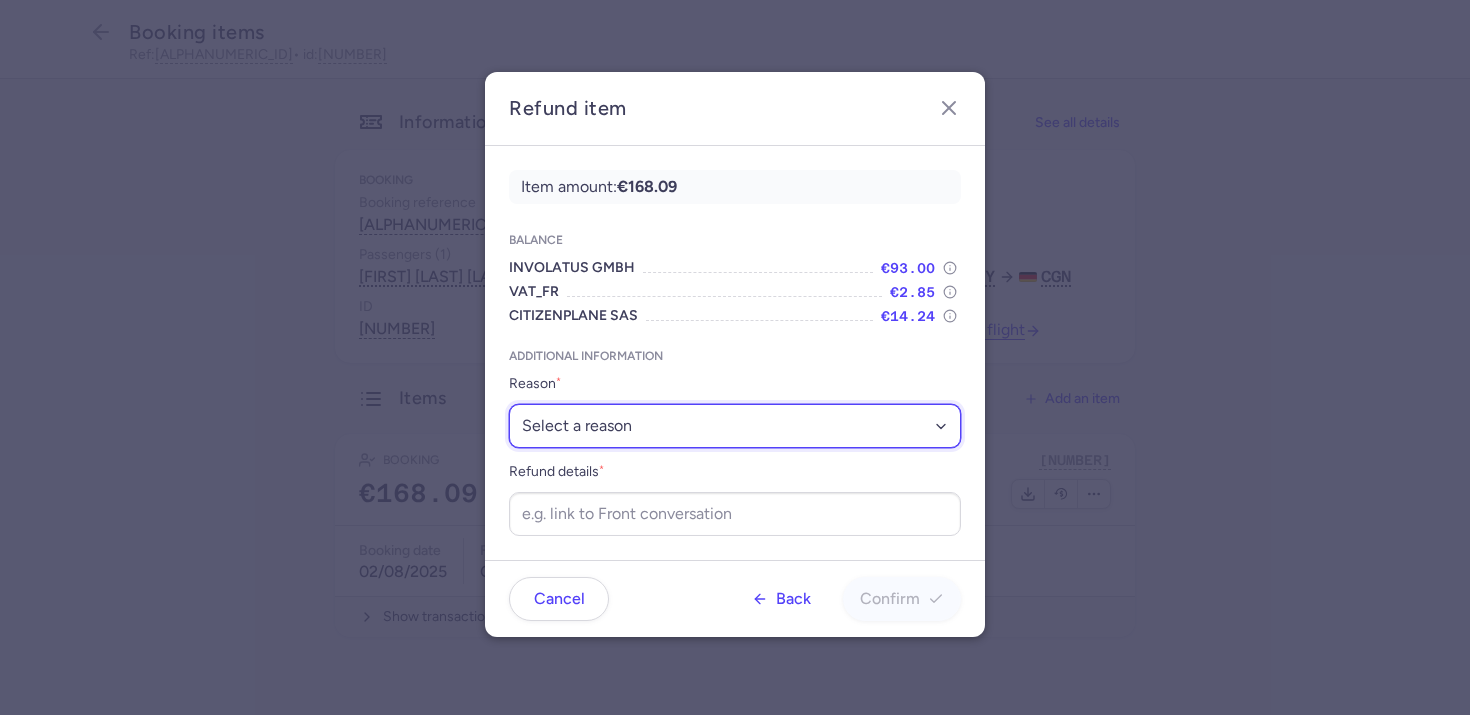 select on "ANCILLARY_ISSUE" 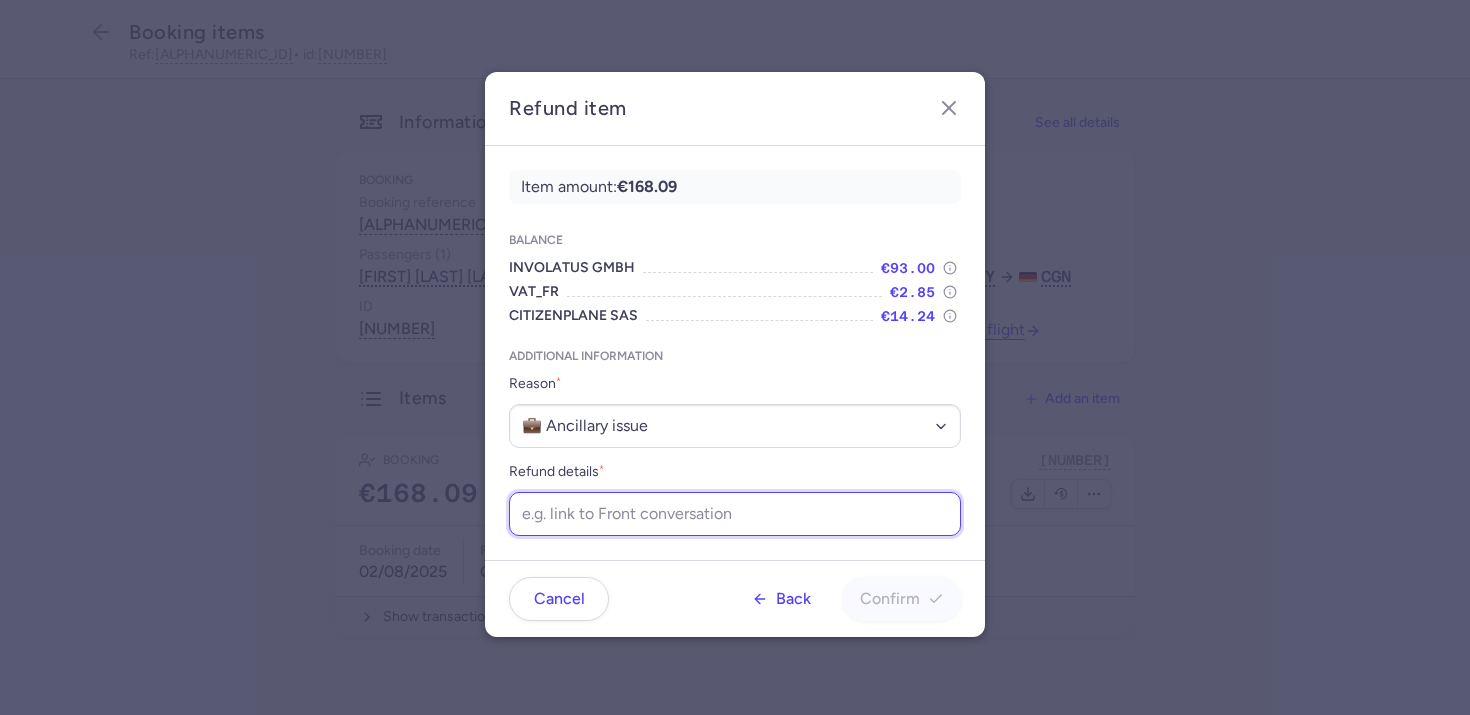 click on "Refund details  *" at bounding box center (735, 514) 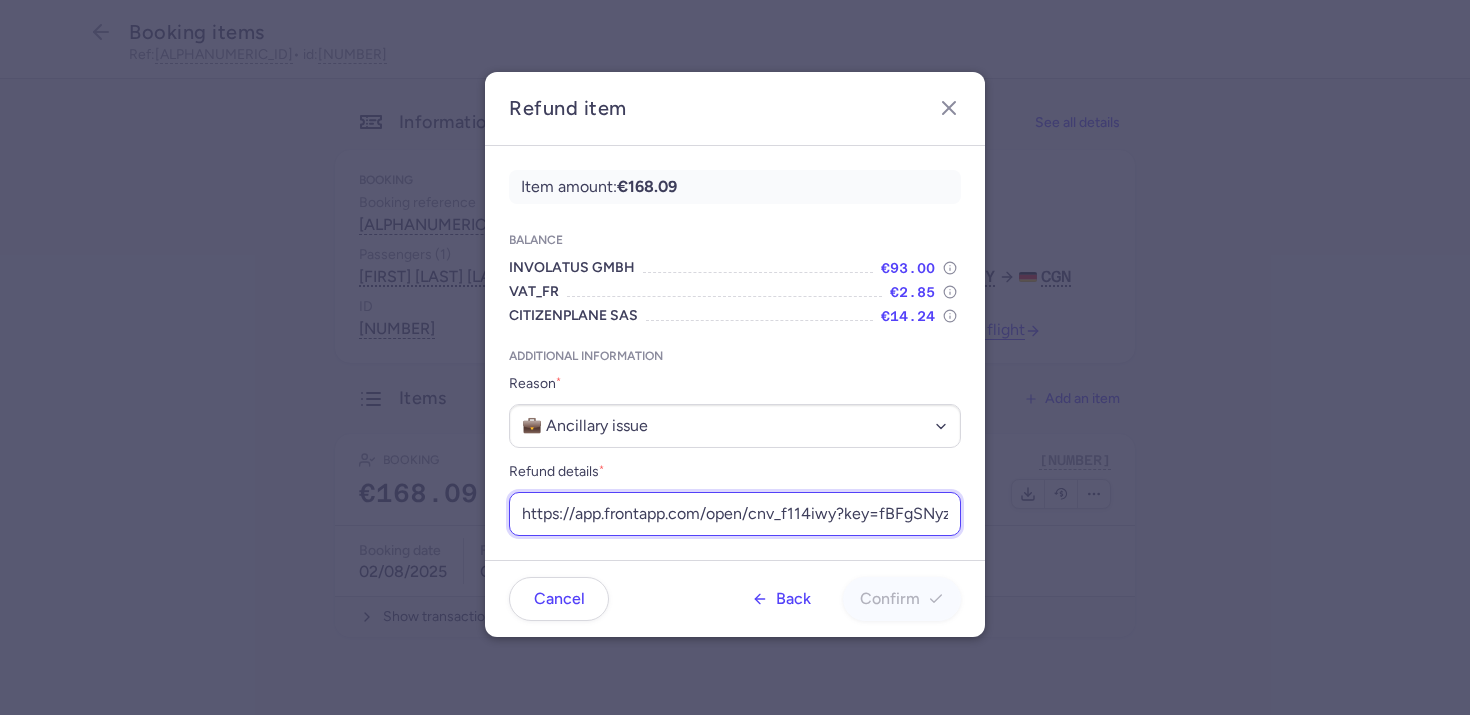 scroll, scrollTop: 0, scrollLeft: 231, axis: horizontal 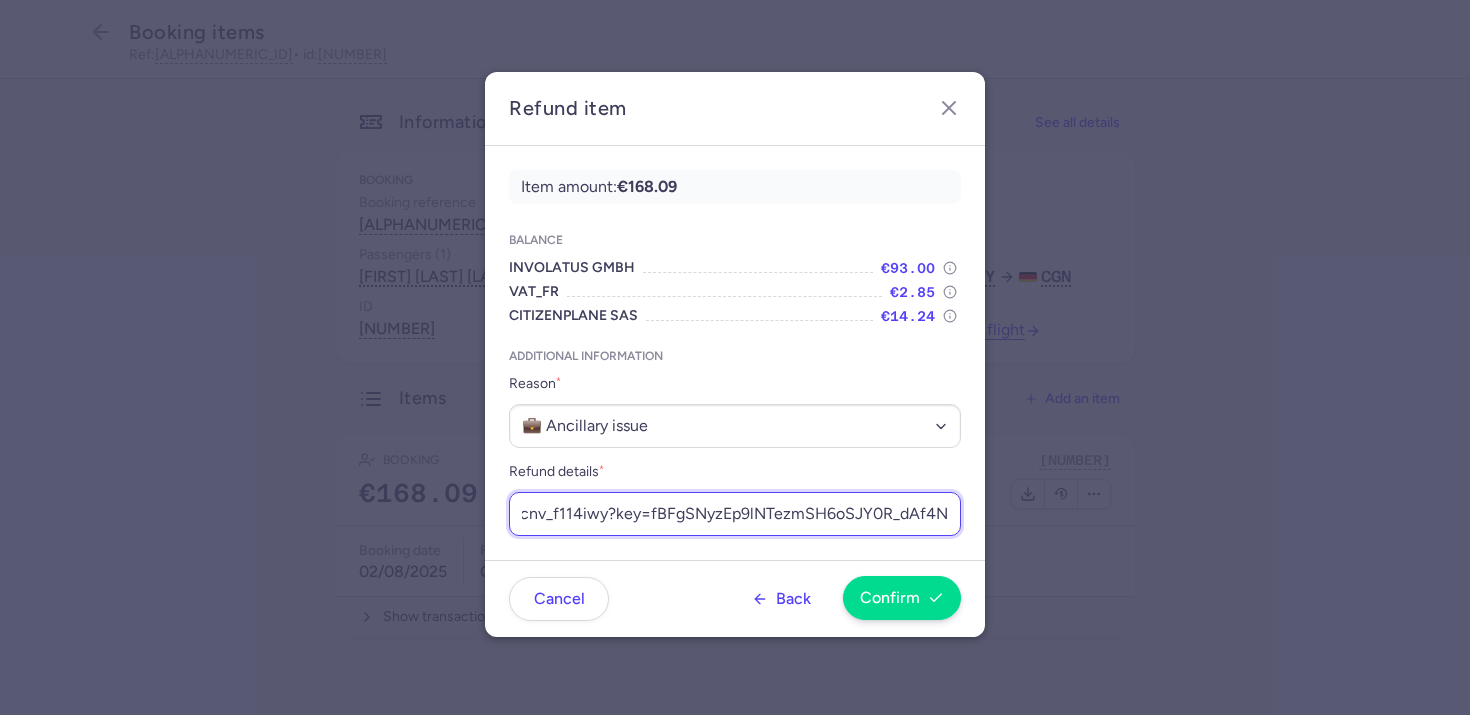 type on "https://app.frontapp.com/open/cnv_f114iwy?key=fBFgSNyzEp9lNTezmSH6oSJY0R_dAf4N" 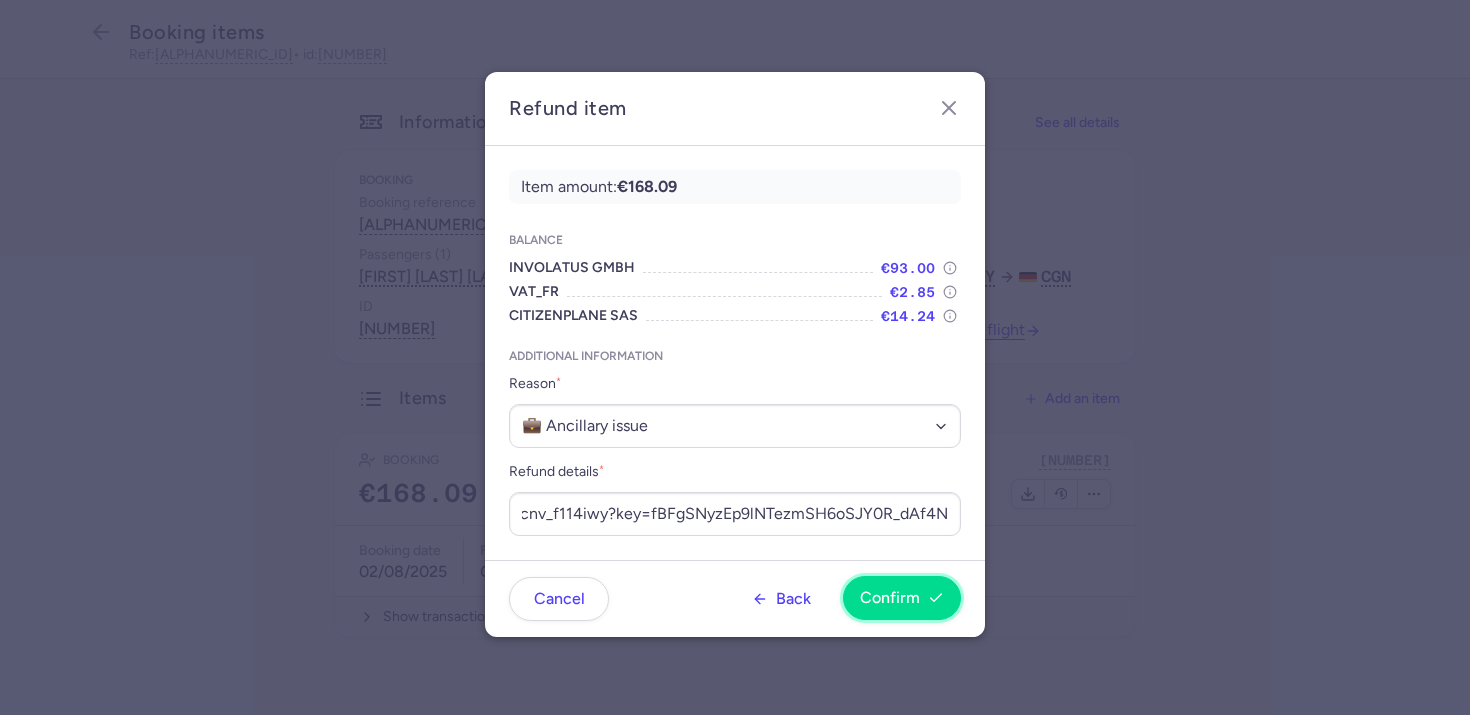 scroll, scrollTop: 0, scrollLeft: 0, axis: both 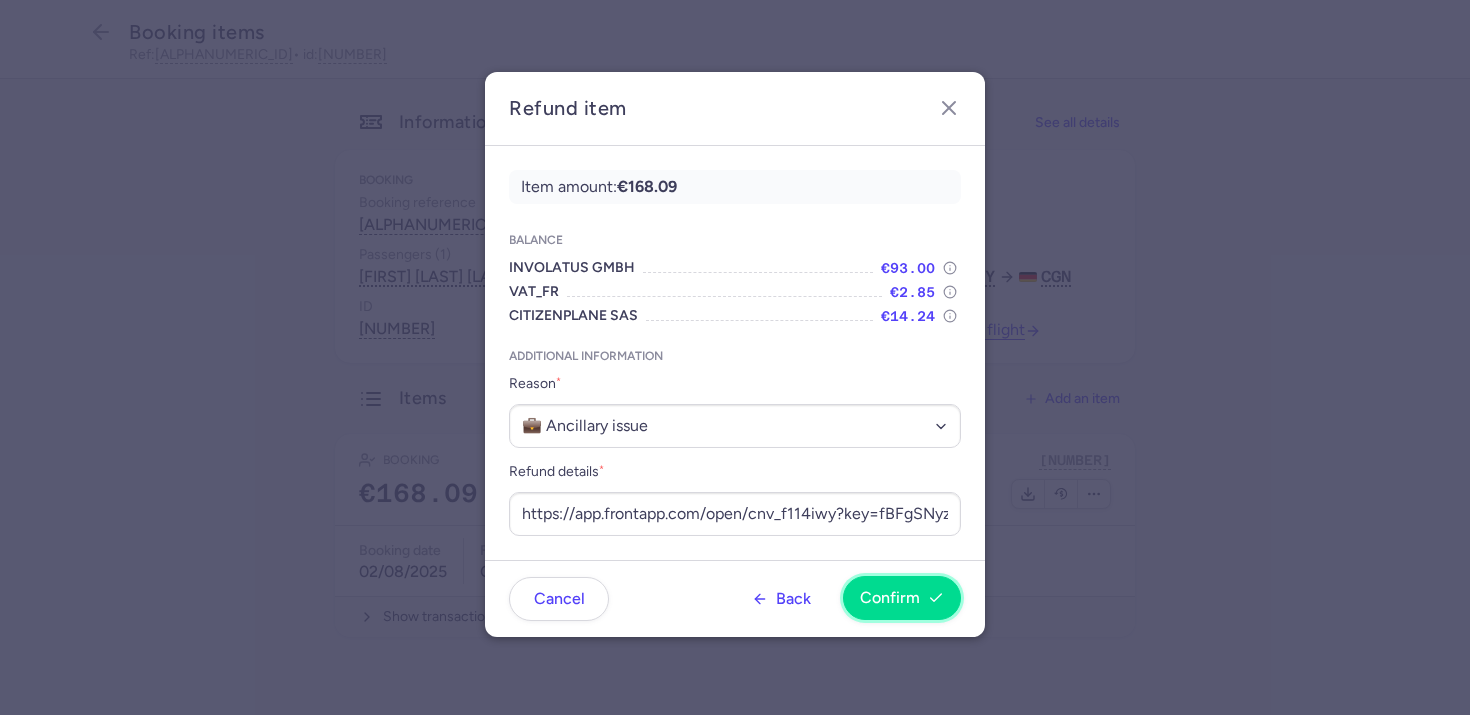 click on "Confirm" at bounding box center (890, 598) 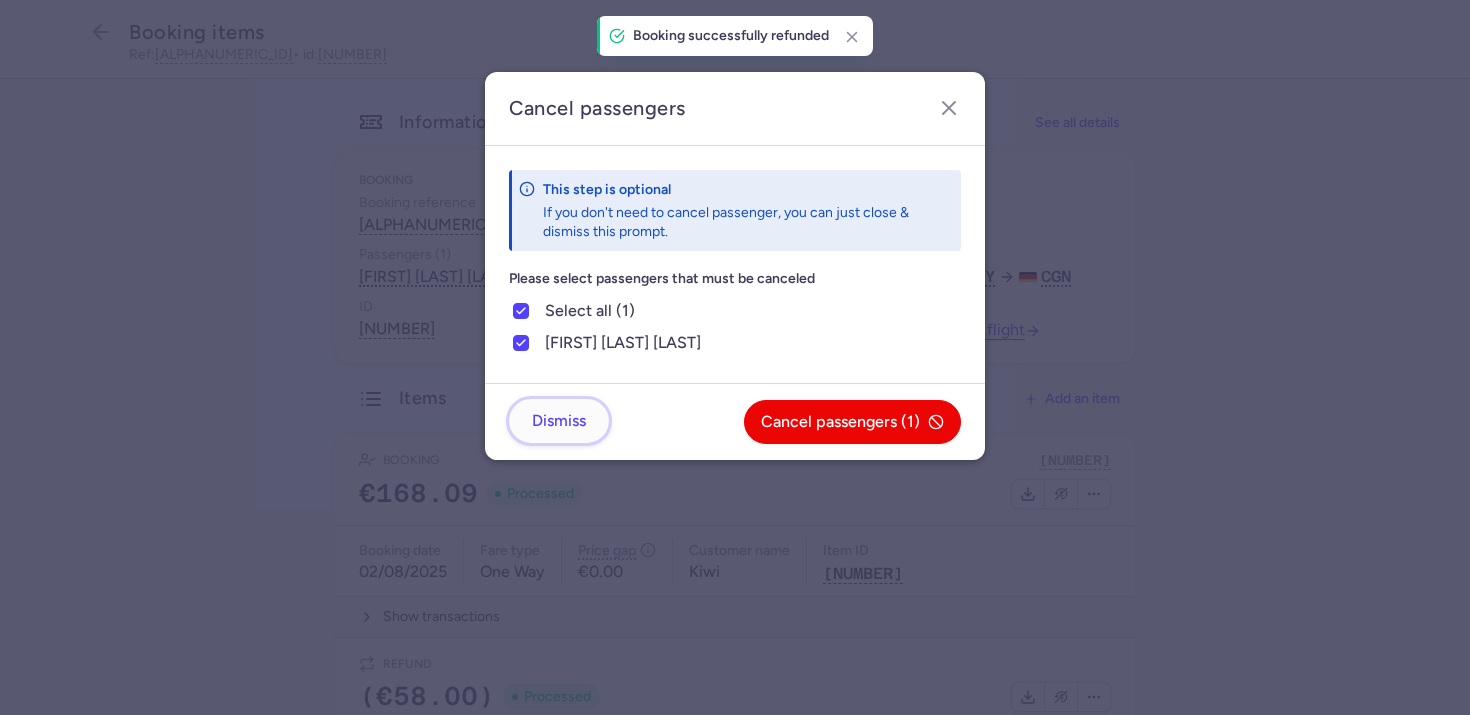 click on "Dismiss" 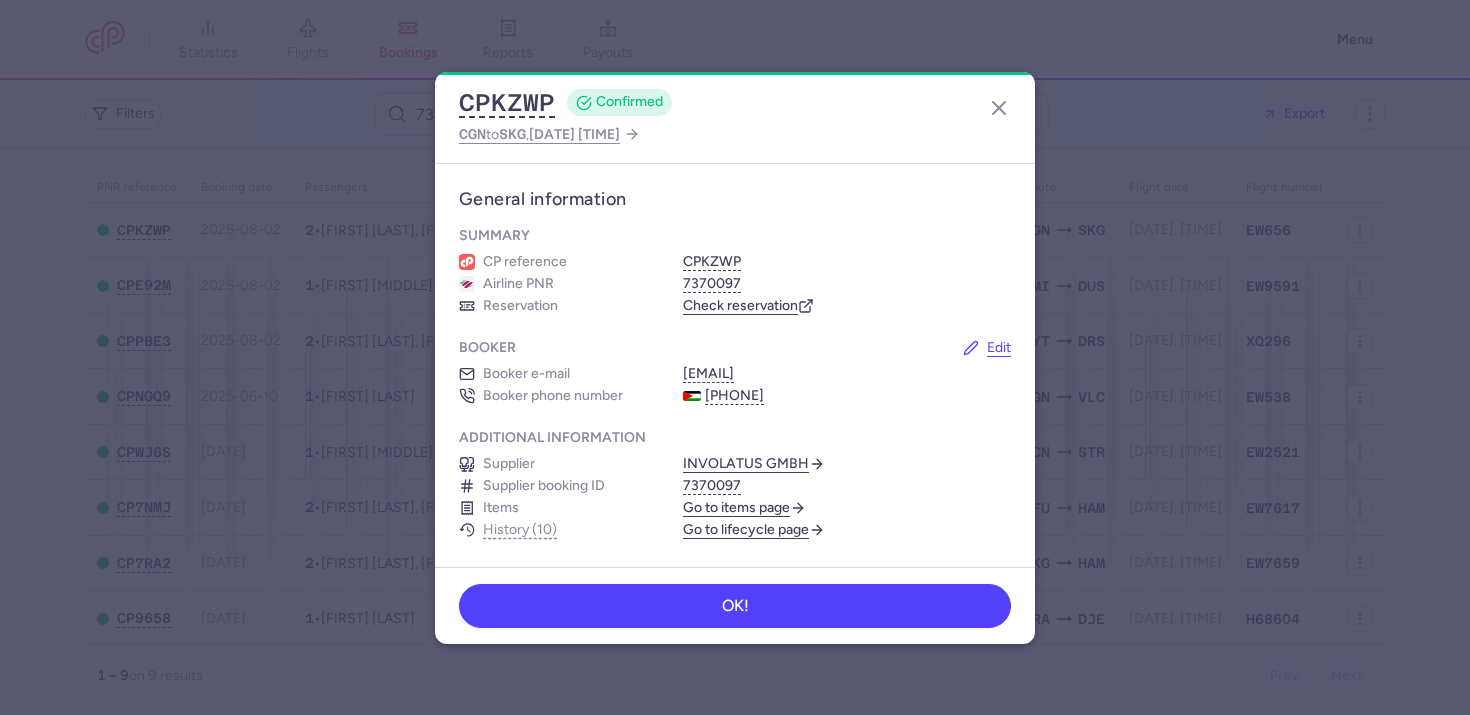 scroll, scrollTop: 0, scrollLeft: 0, axis: both 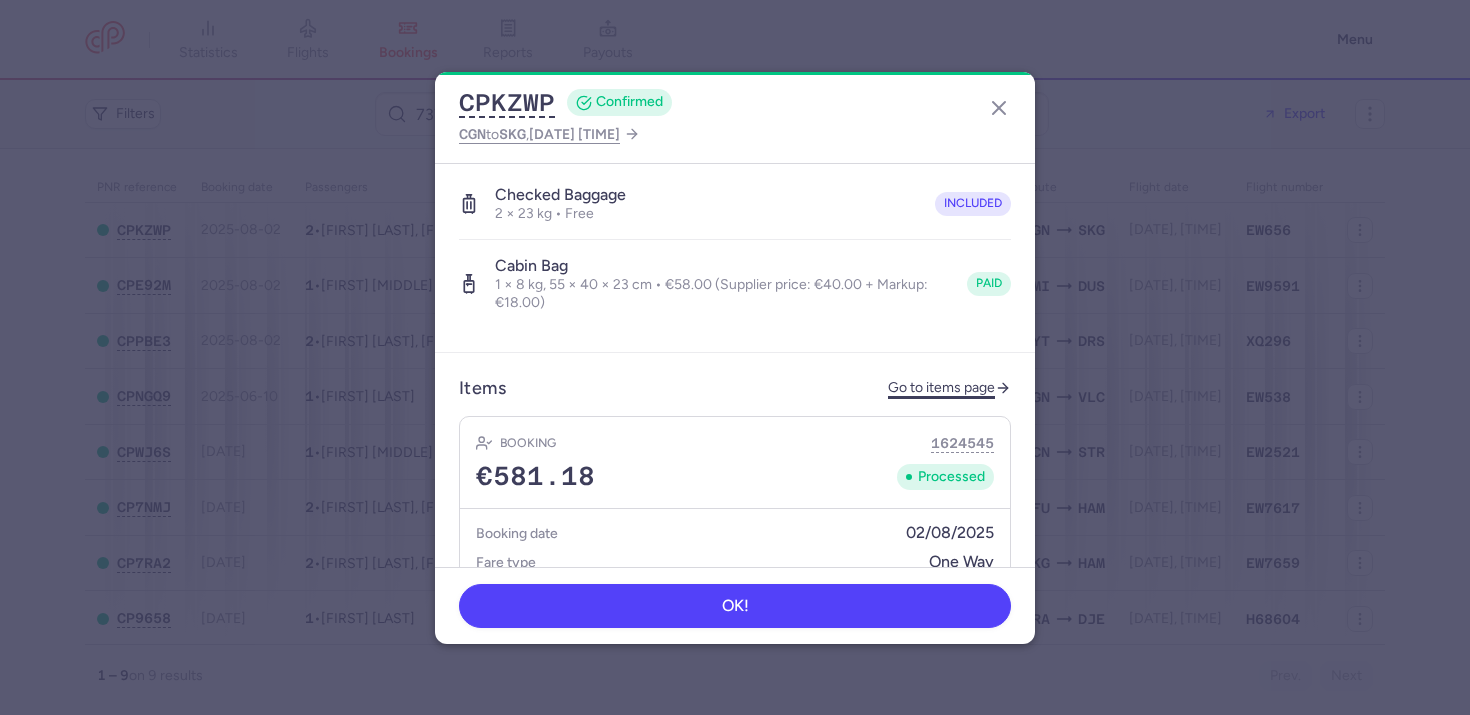 click on "Go to items page" 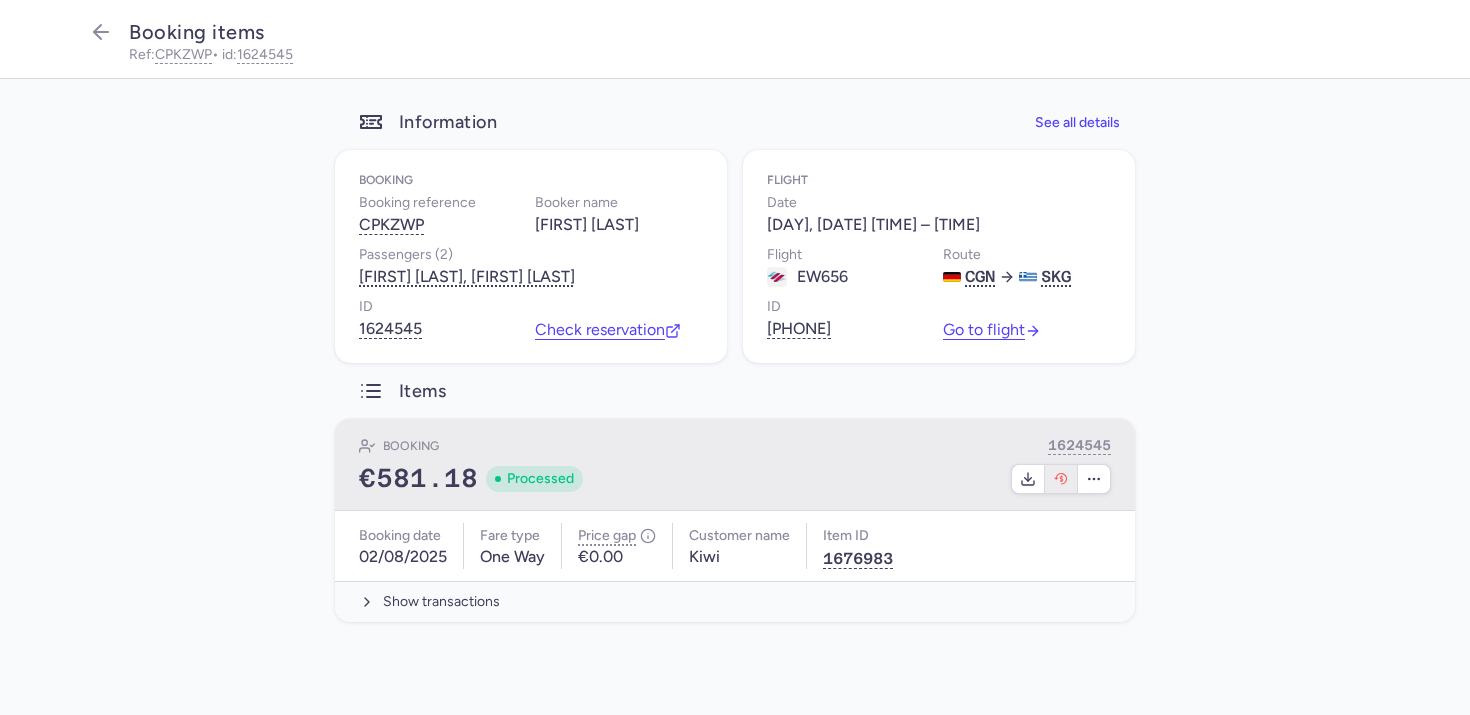 click 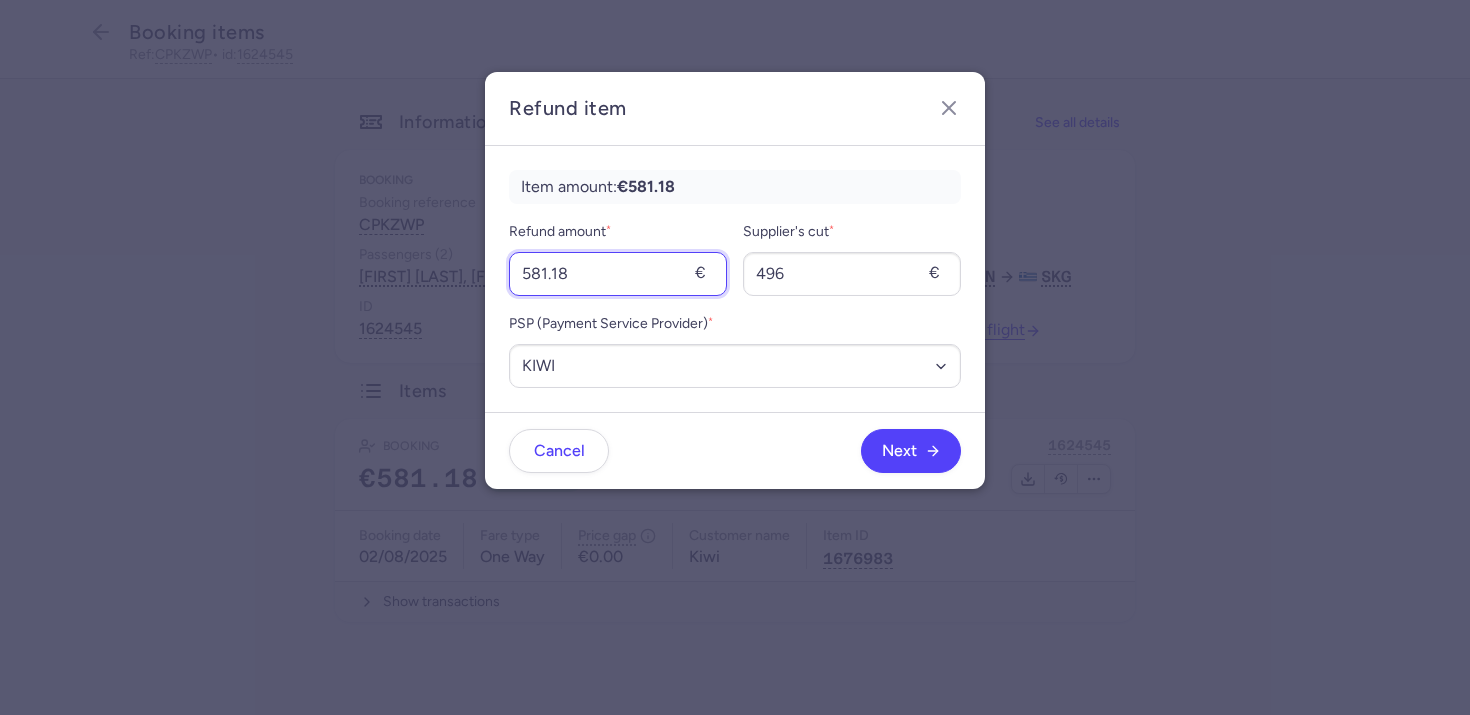 click on "581.18" at bounding box center (618, 274) 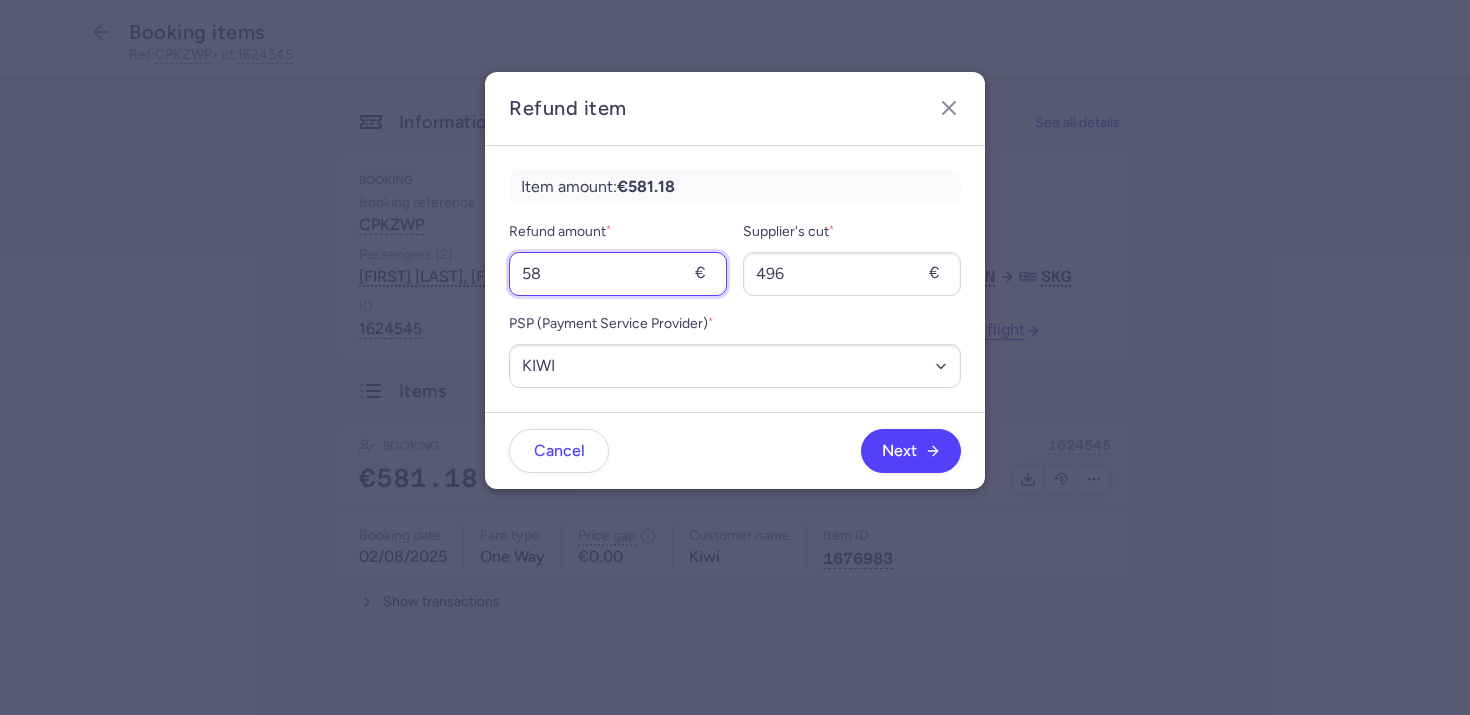type on "58" 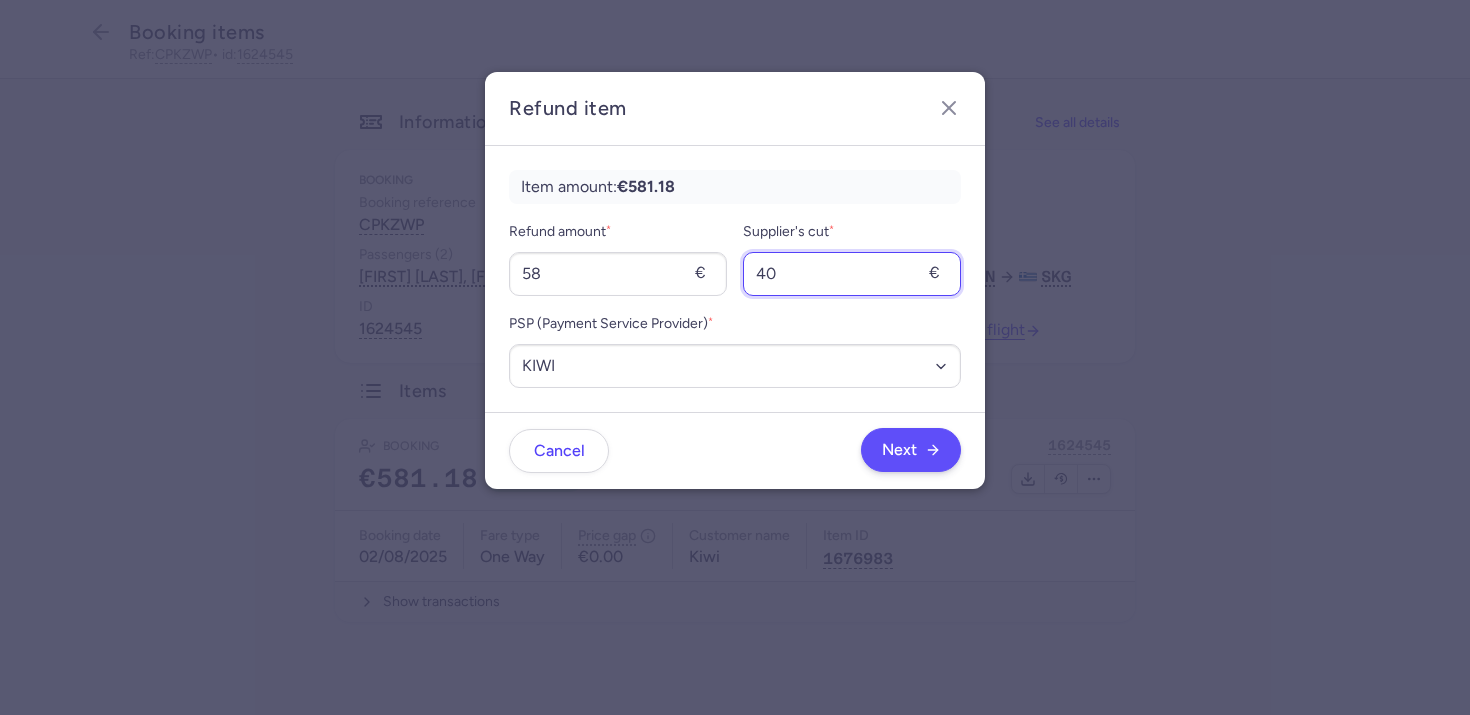 type on "40" 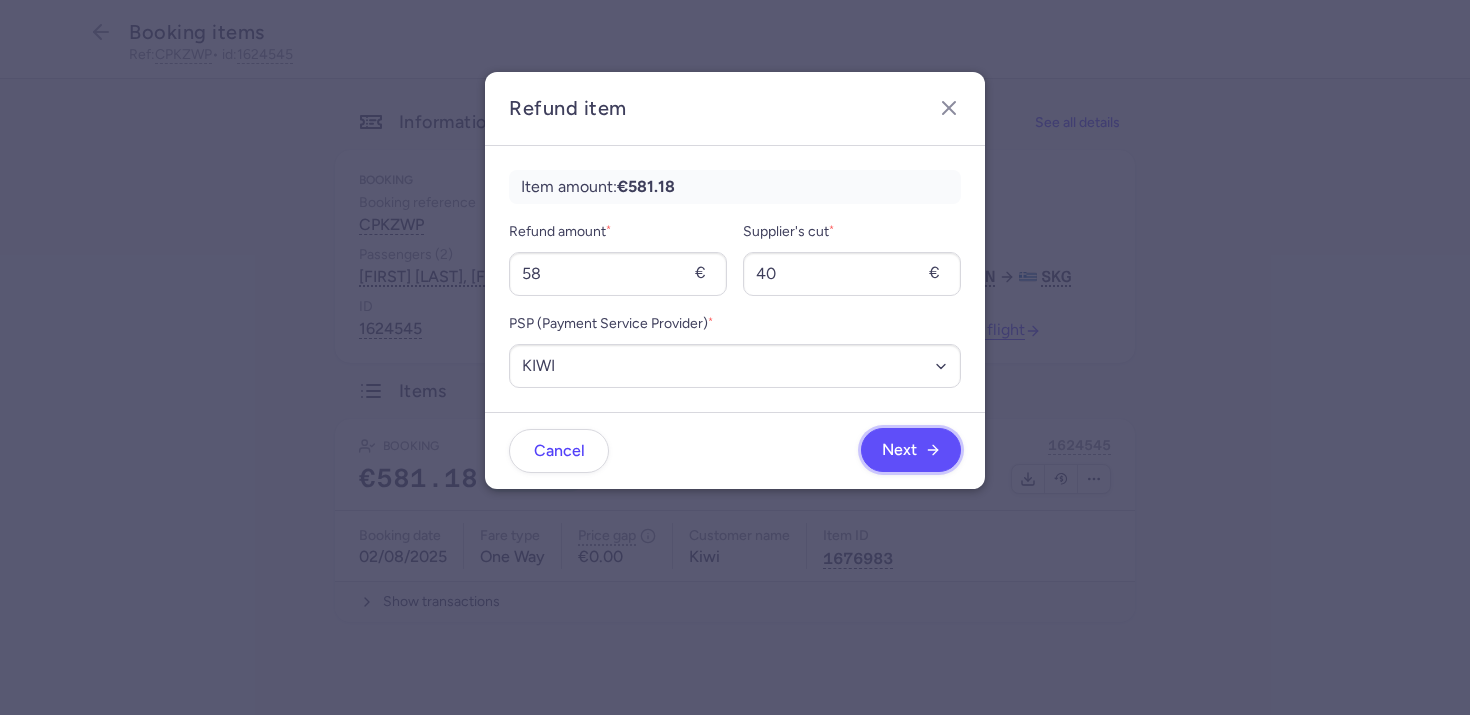 click on "Next" at bounding box center [911, 450] 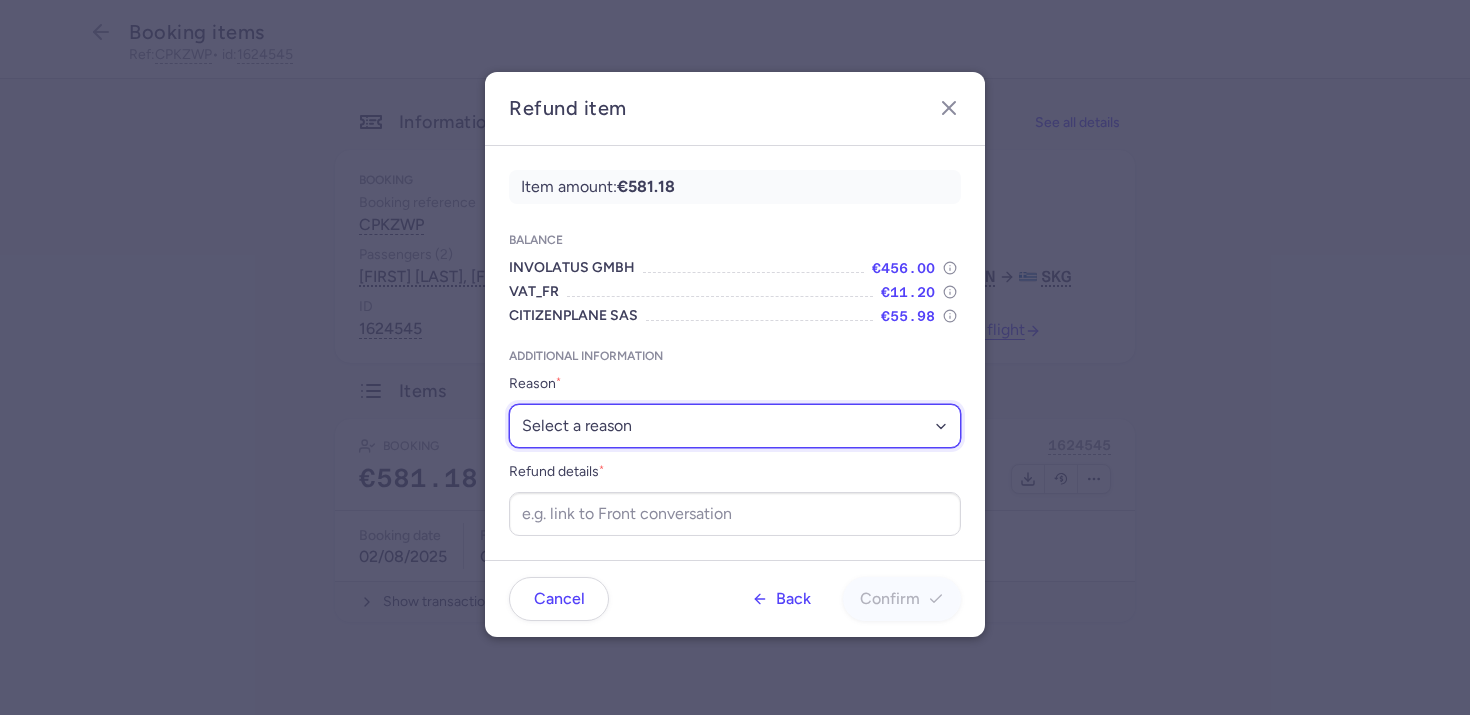 click on "Select a reason ✈️ Airline ceasing ops 💼 Ancillary issue 📄 APIS missing ⚙️ CitizenPlane error ⛔️ Denied boarding 🔁 Duplicate ❌ Flight canceled 🕵🏼‍♂️ Fraud 🎁 Goodwill 🎫 Goodwill allowance 🙃 Other 💺 Overbooking 💸 Refund with penalty 🙅 Schedule change not accepted 🤕 Supplier error 💵 Tax refund ❓ Unconfirmed booking" at bounding box center [735, 426] 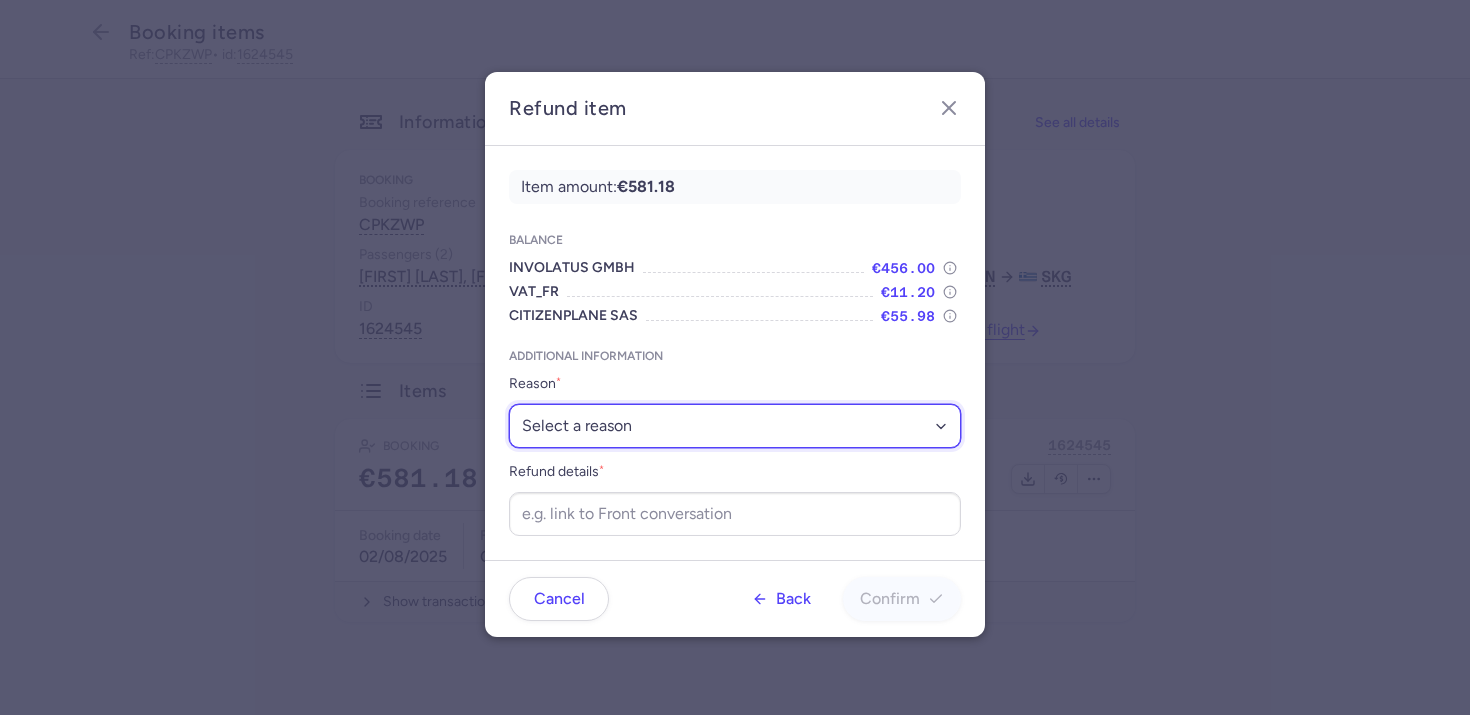 select on "ANCILLARY_ISSUE" 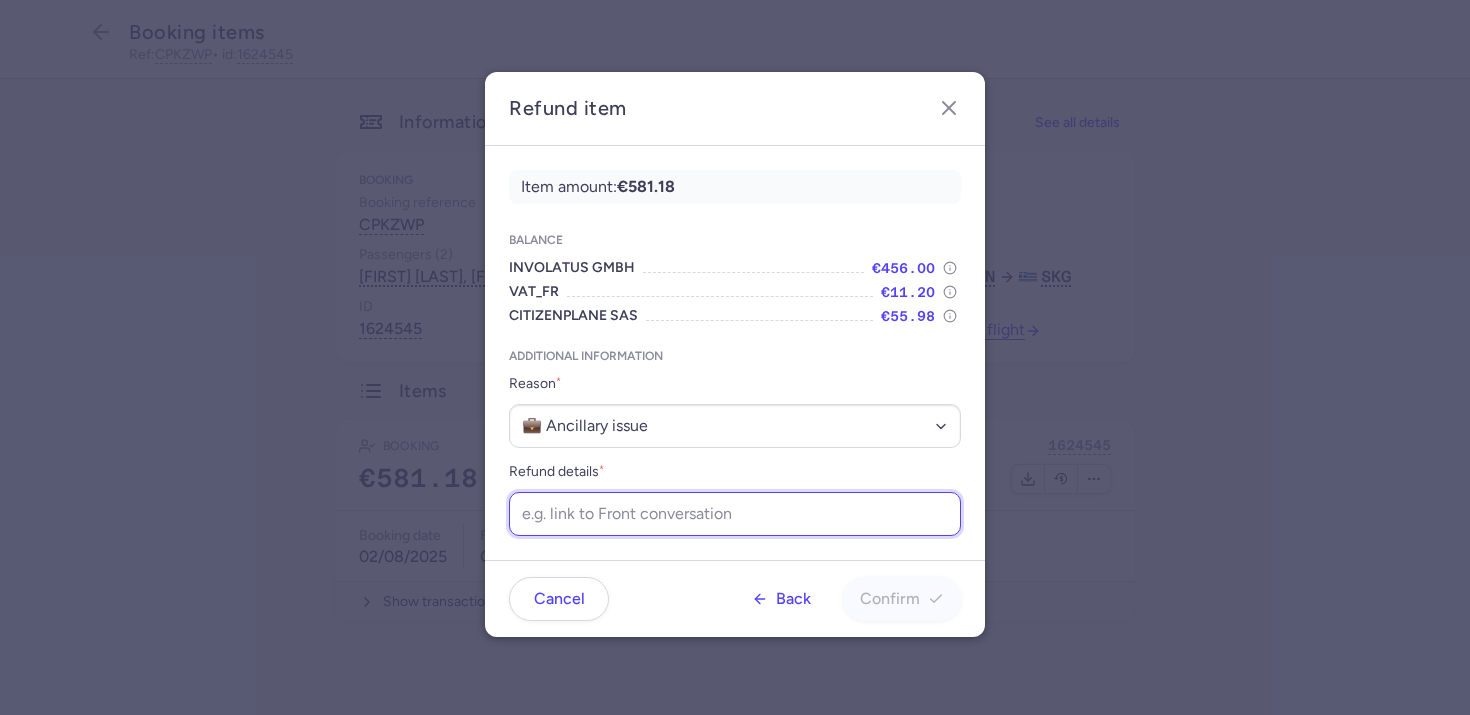 click on "Refund details  *" at bounding box center (735, 514) 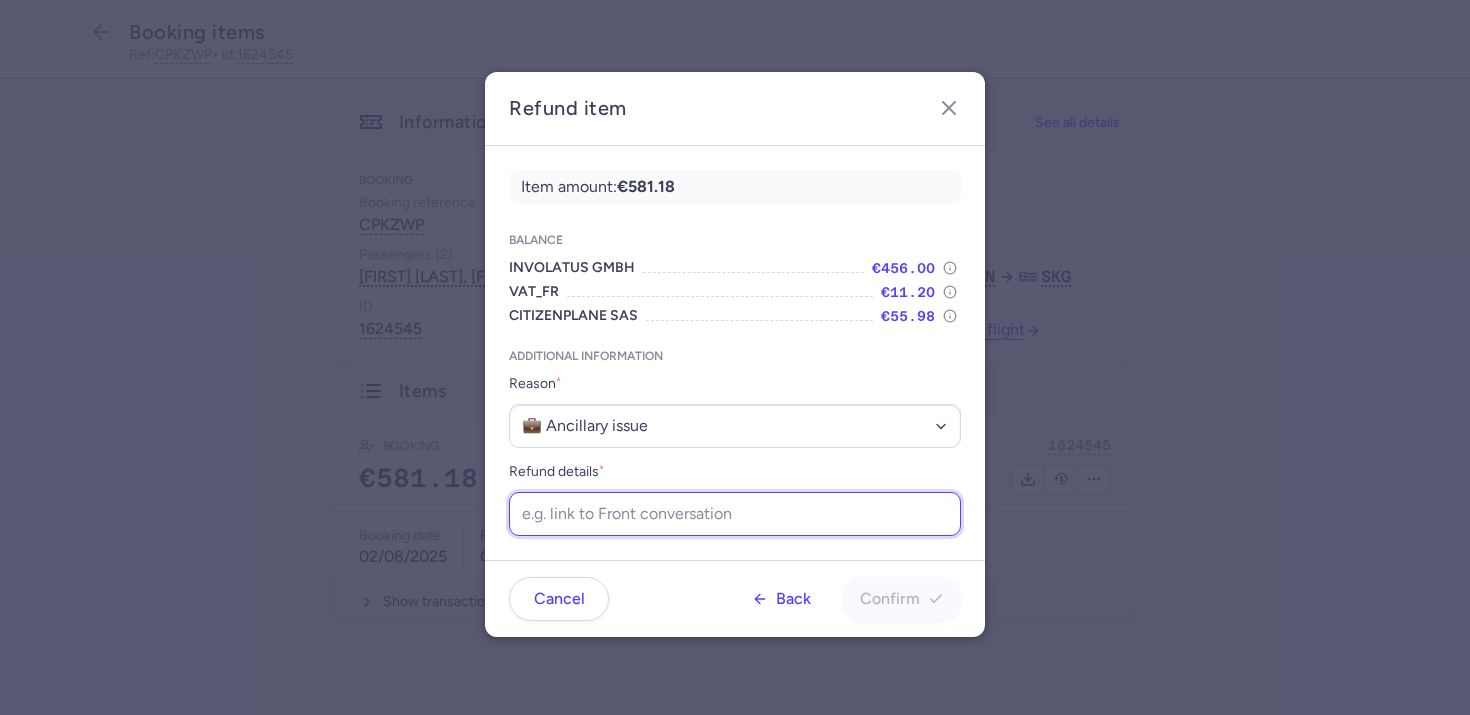 click on "Refund details  *" at bounding box center [735, 514] 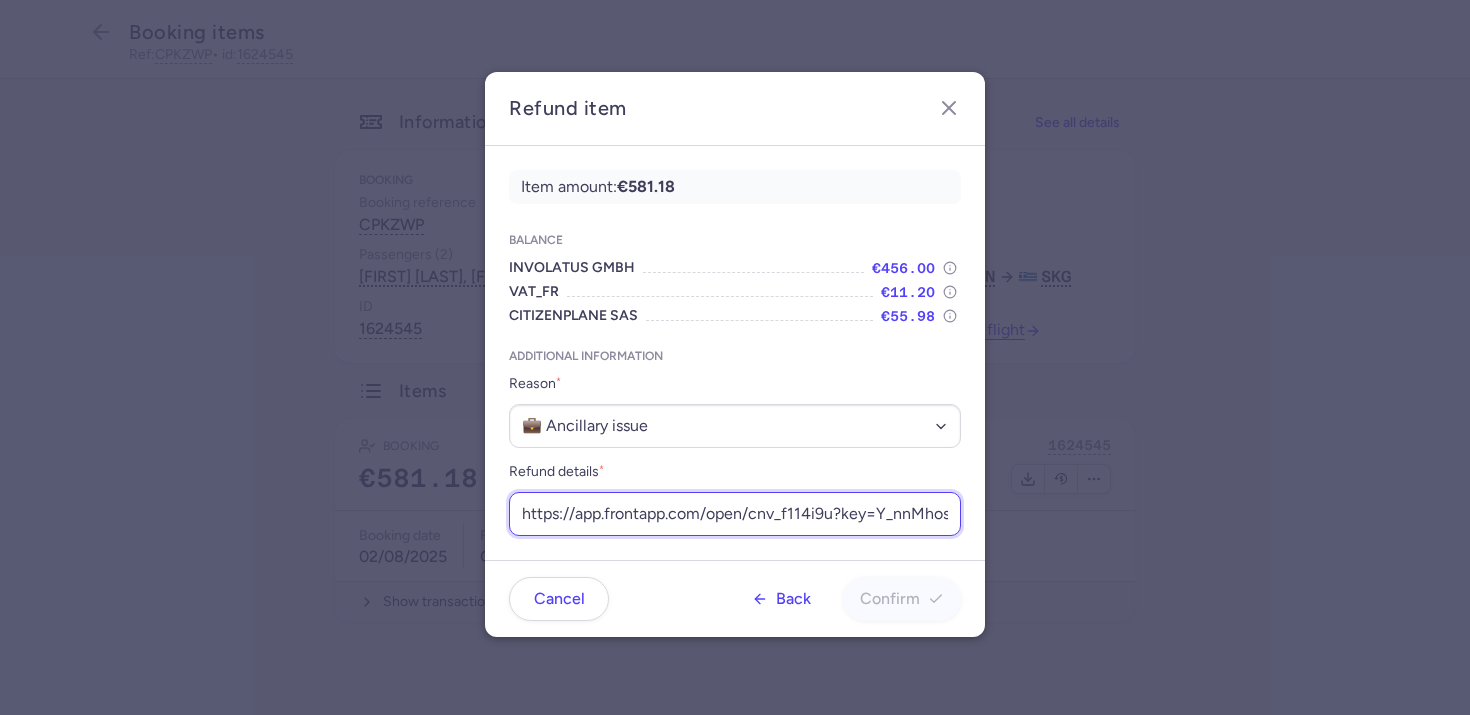 scroll, scrollTop: 0, scrollLeft: 241, axis: horizontal 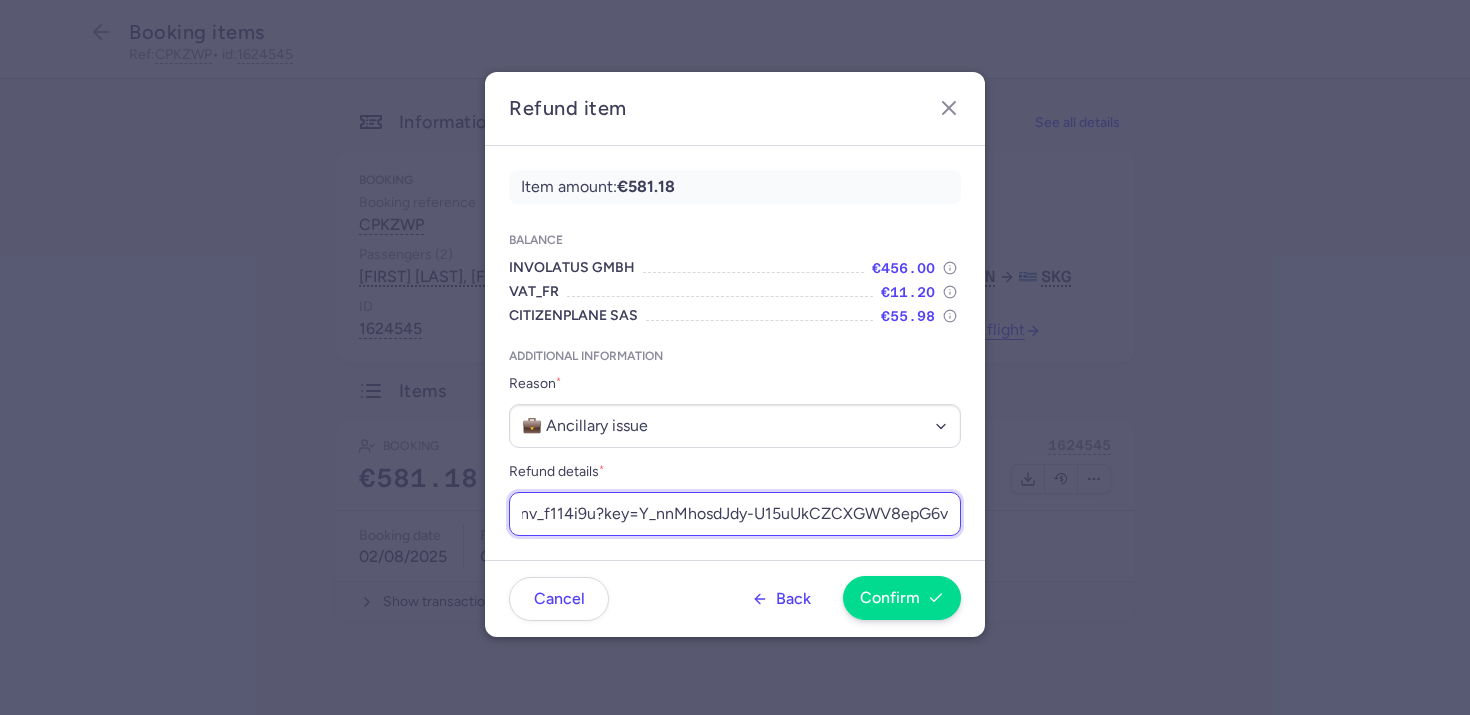 type on "https://app.frontapp.com/open/cnv_f114i9u?key=Y_nnMhosdJdy-U15uUkCZCXGWV8epG6v" 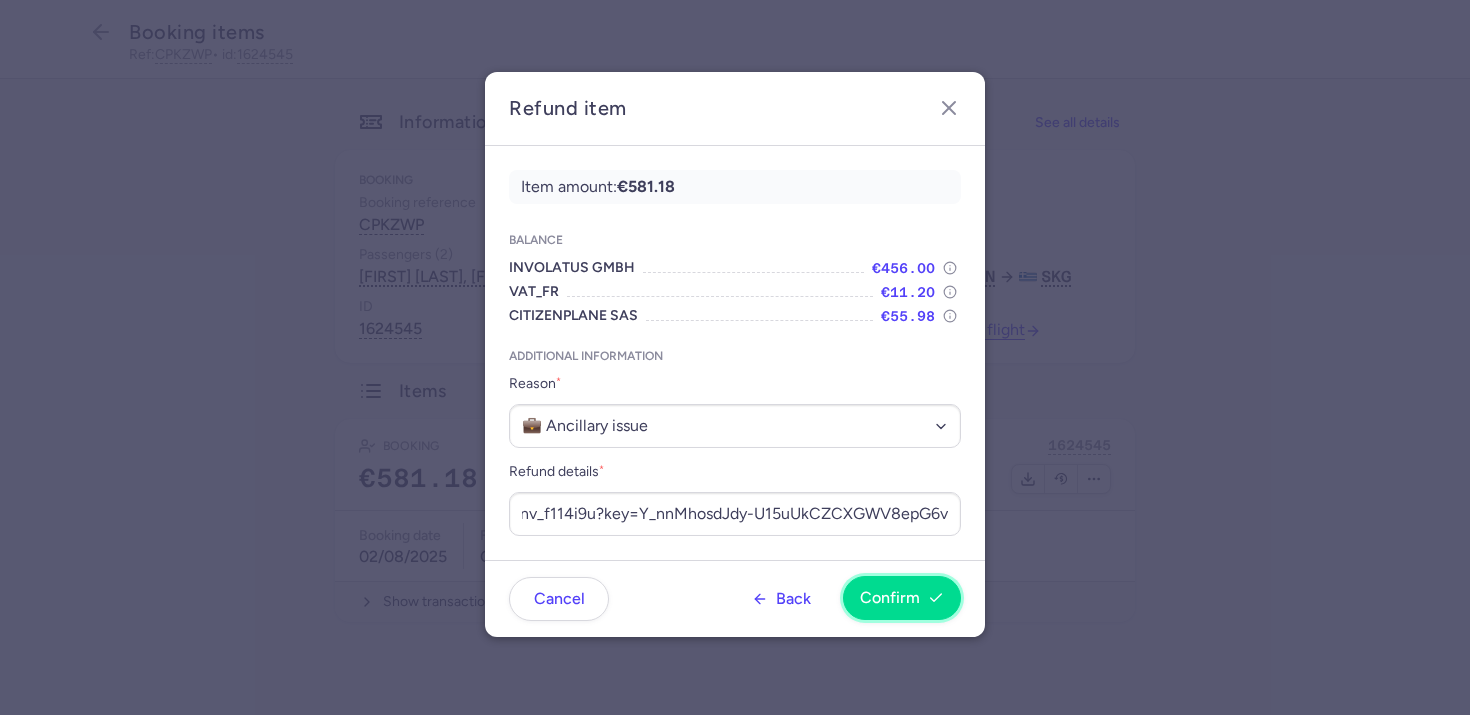 click on "Confirm" at bounding box center (902, 598) 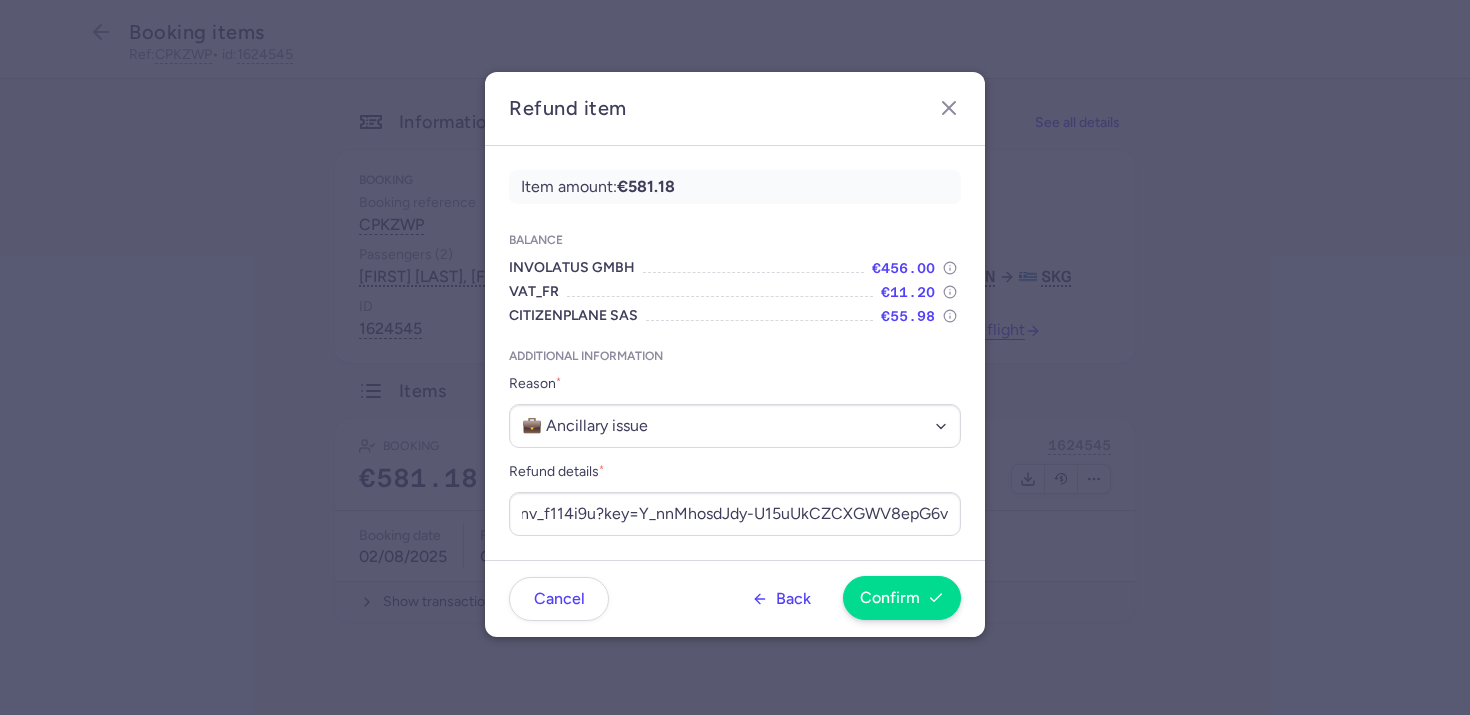 scroll, scrollTop: 0, scrollLeft: 0, axis: both 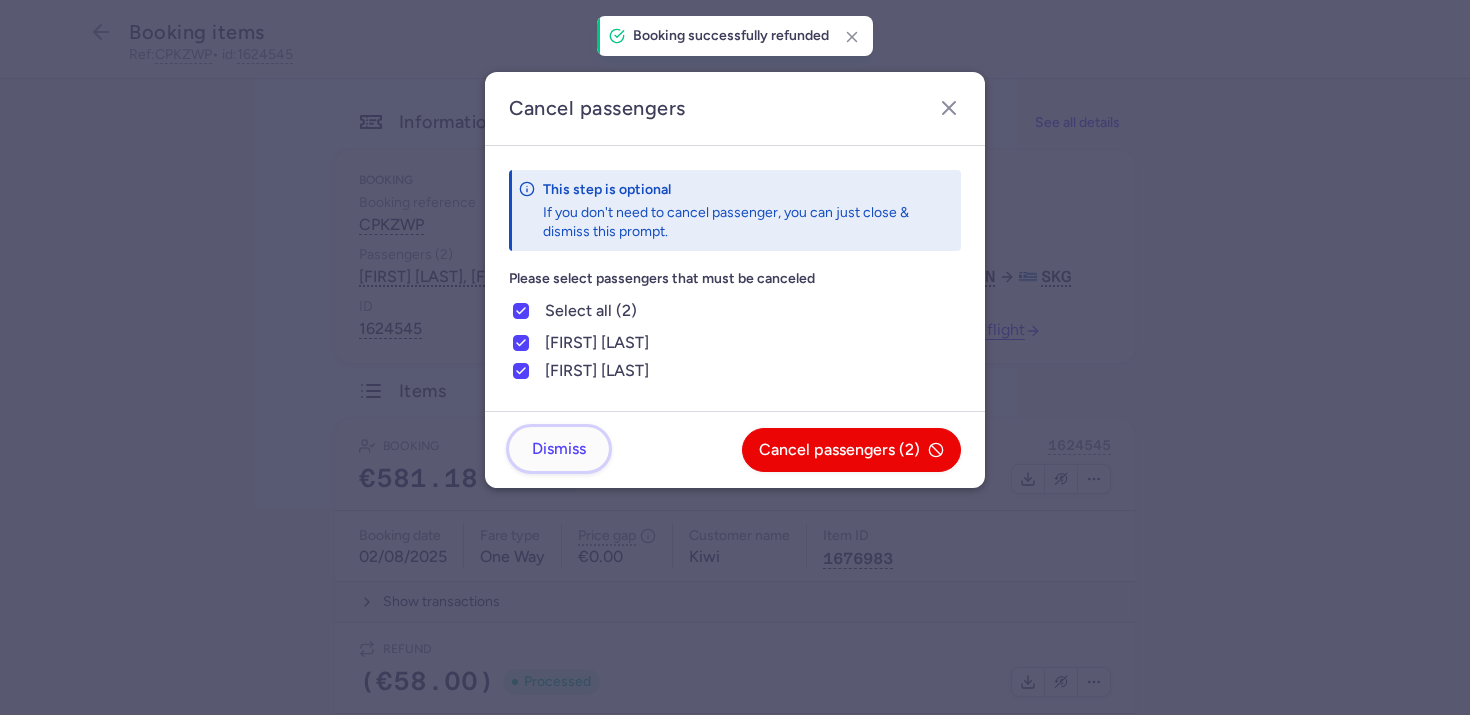 click on "Dismiss" 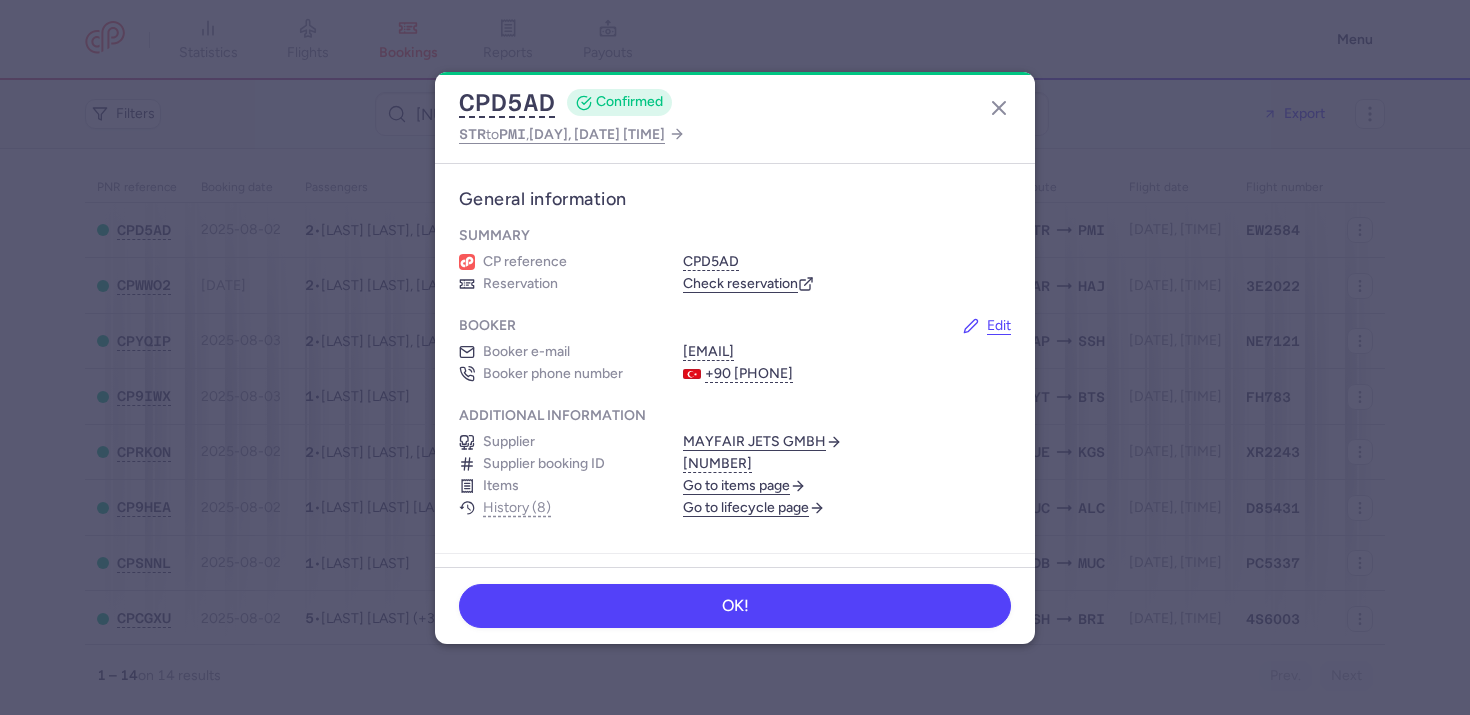 scroll, scrollTop: 0, scrollLeft: 0, axis: both 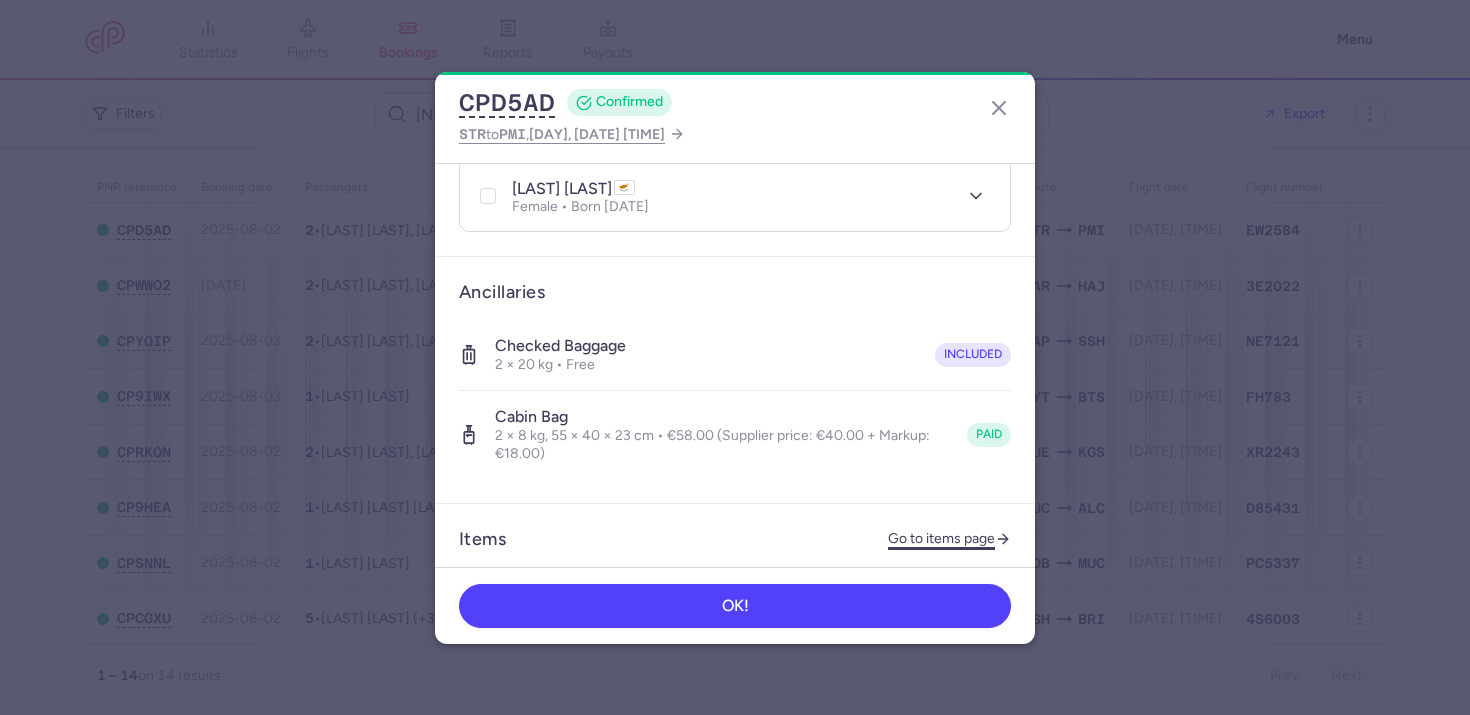 click on "Go to items page" 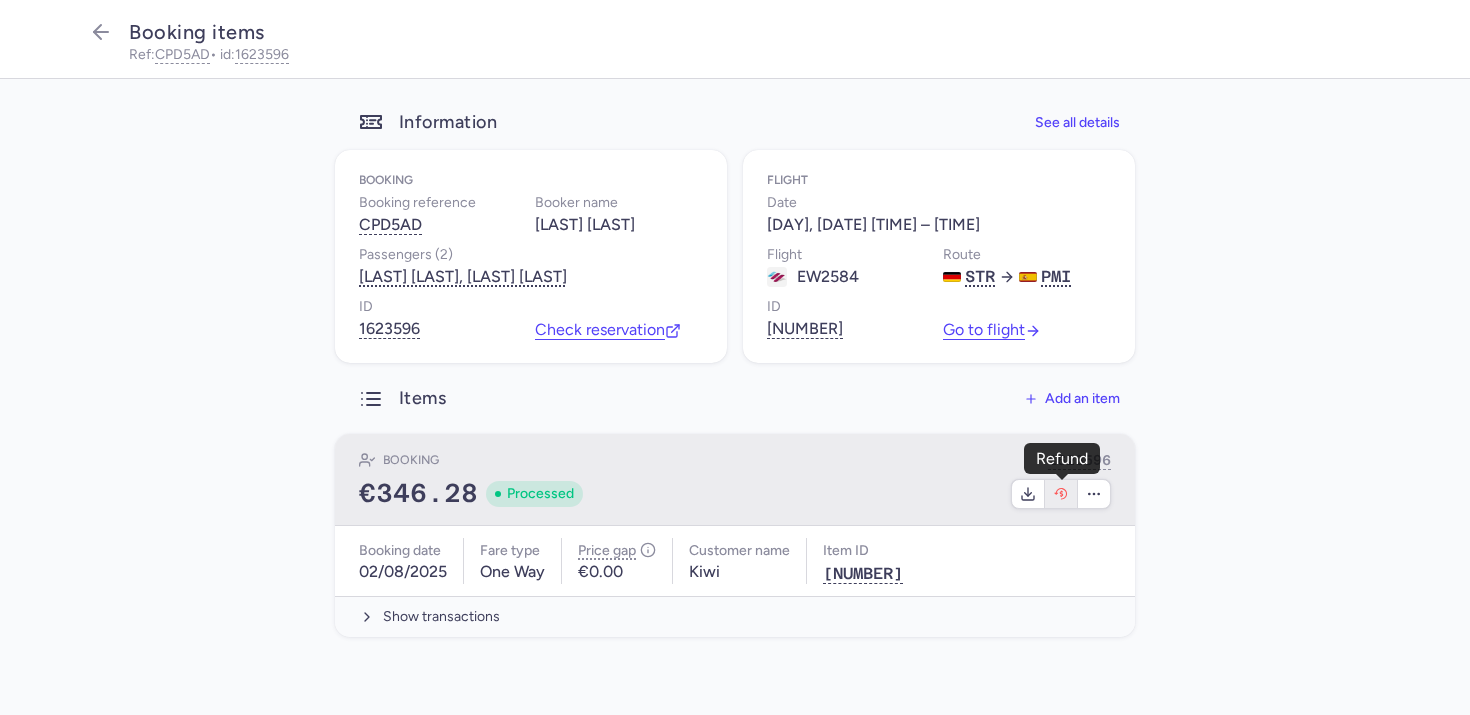 click 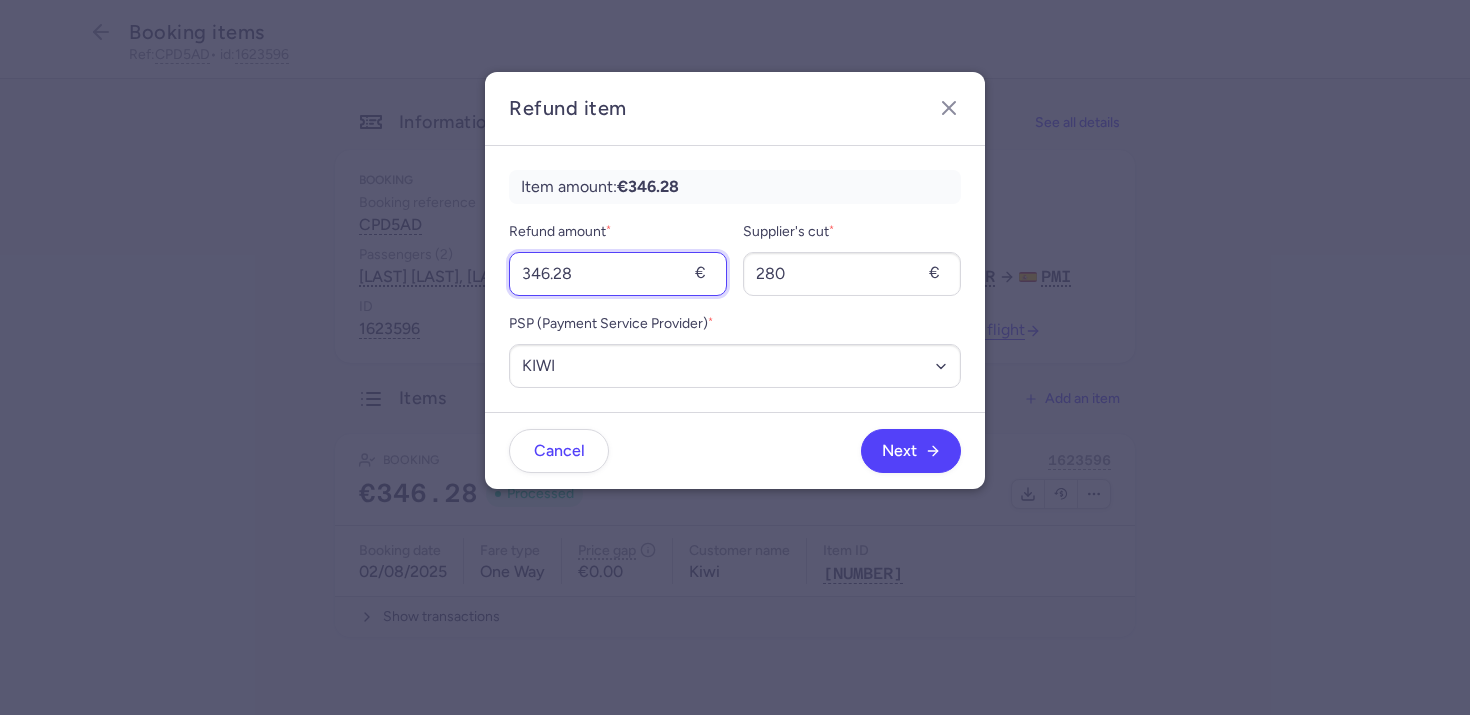 click on "346.28" at bounding box center [618, 274] 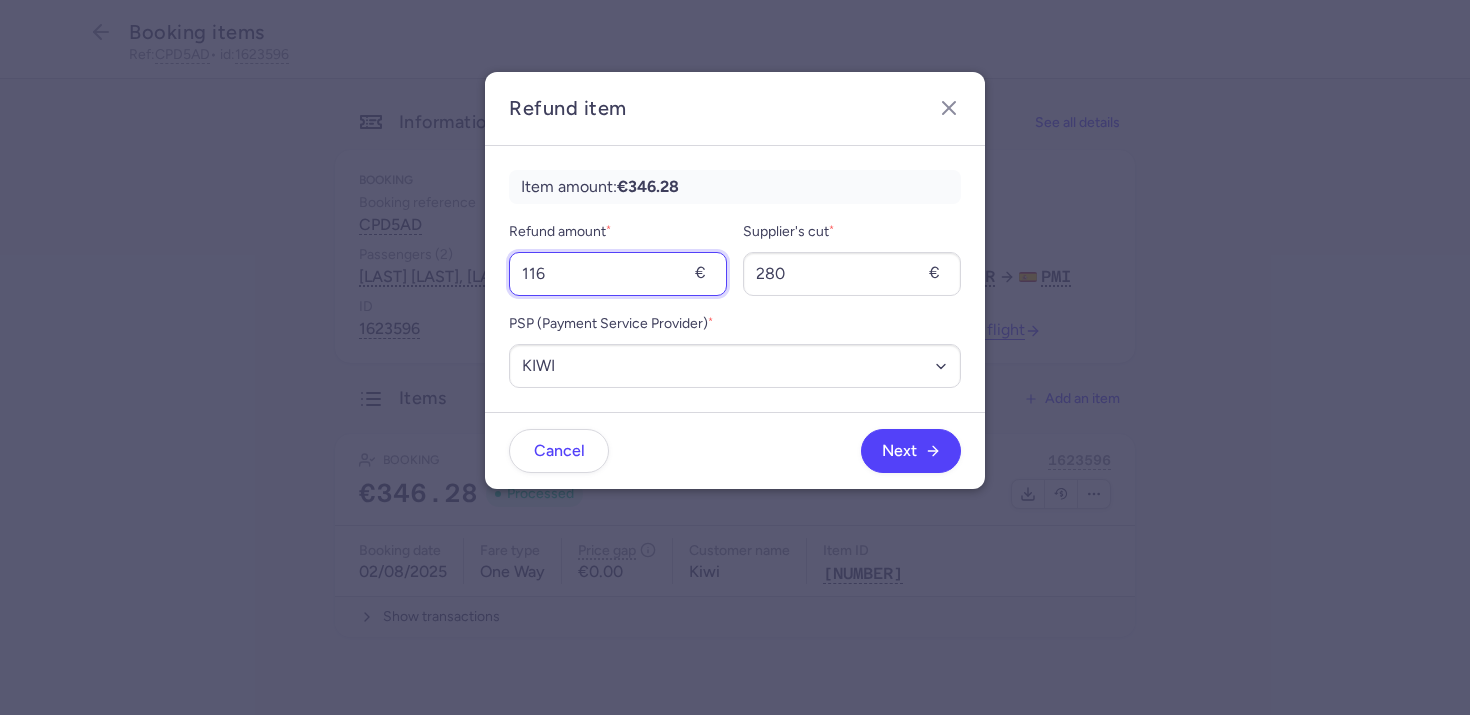 type on "116" 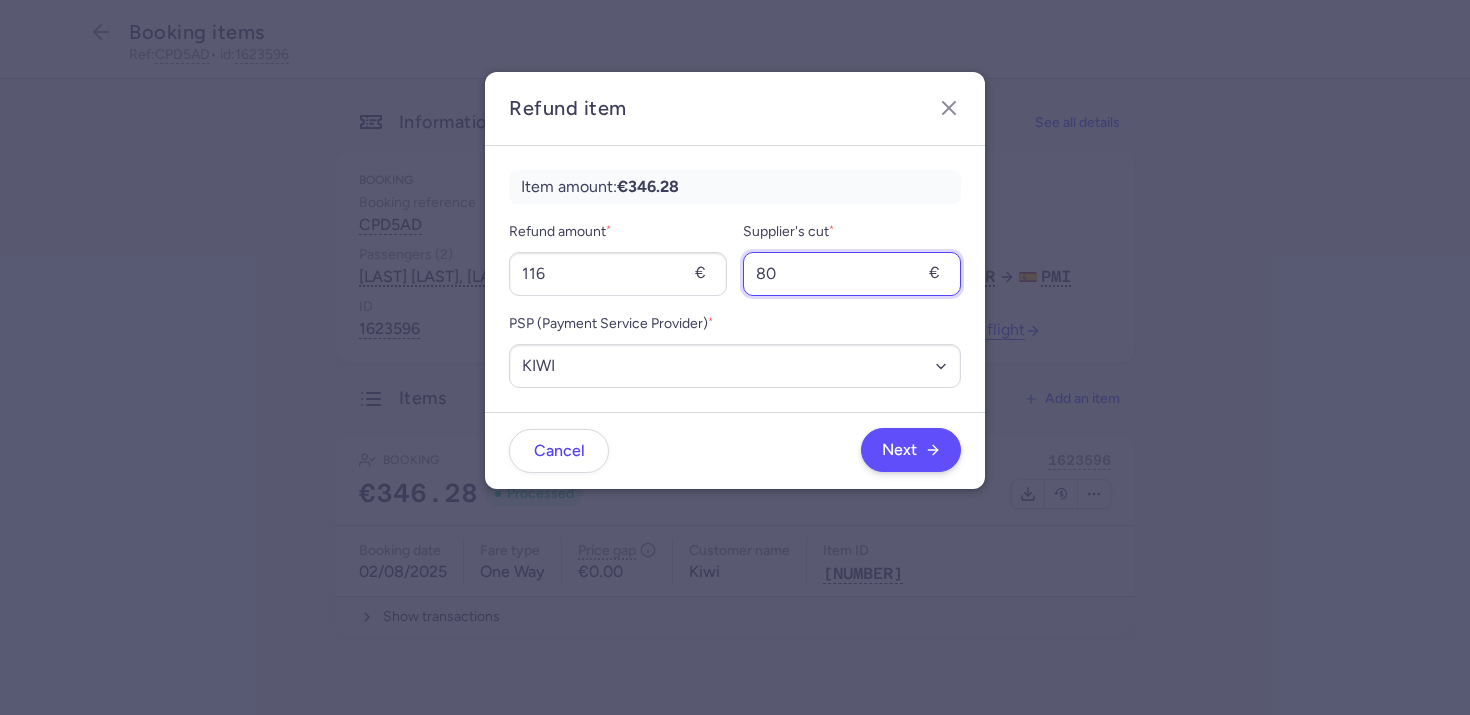 type on "80" 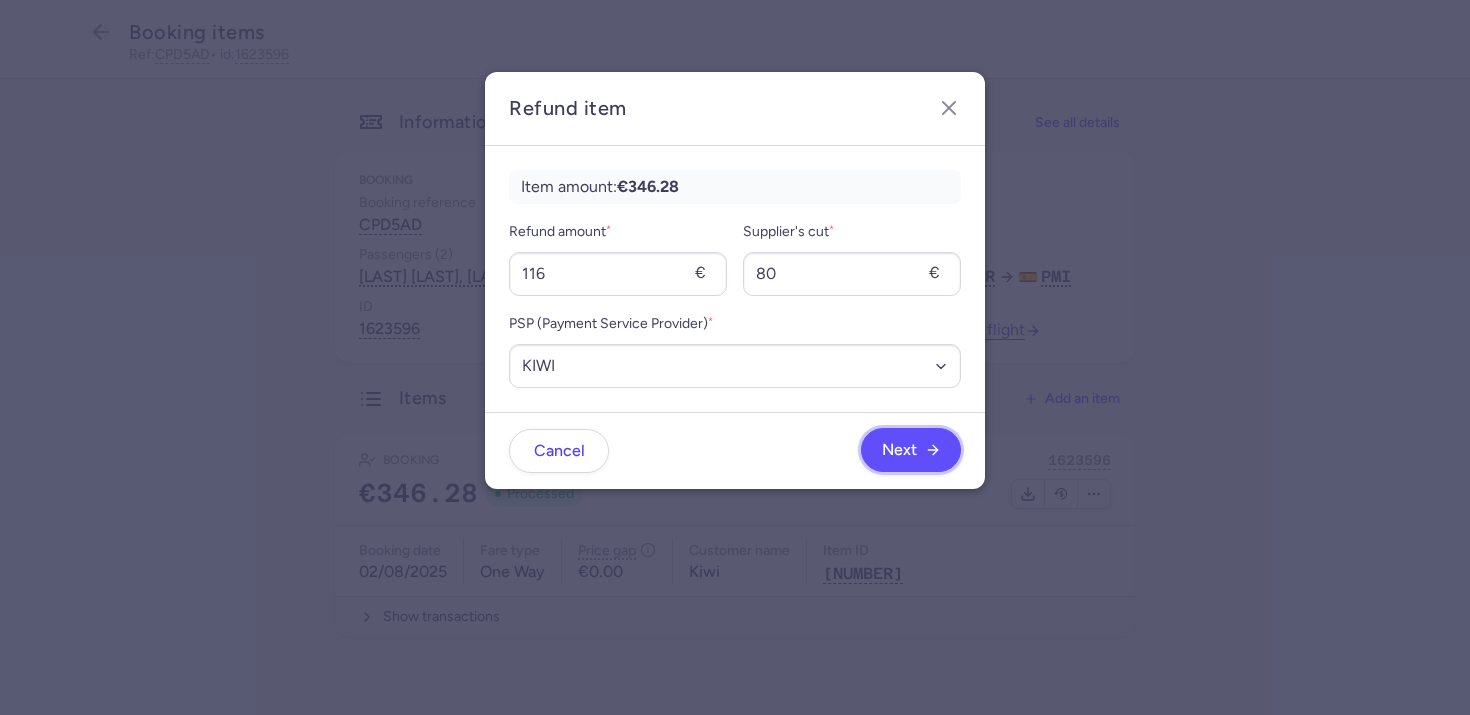 click on "Next" at bounding box center (911, 450) 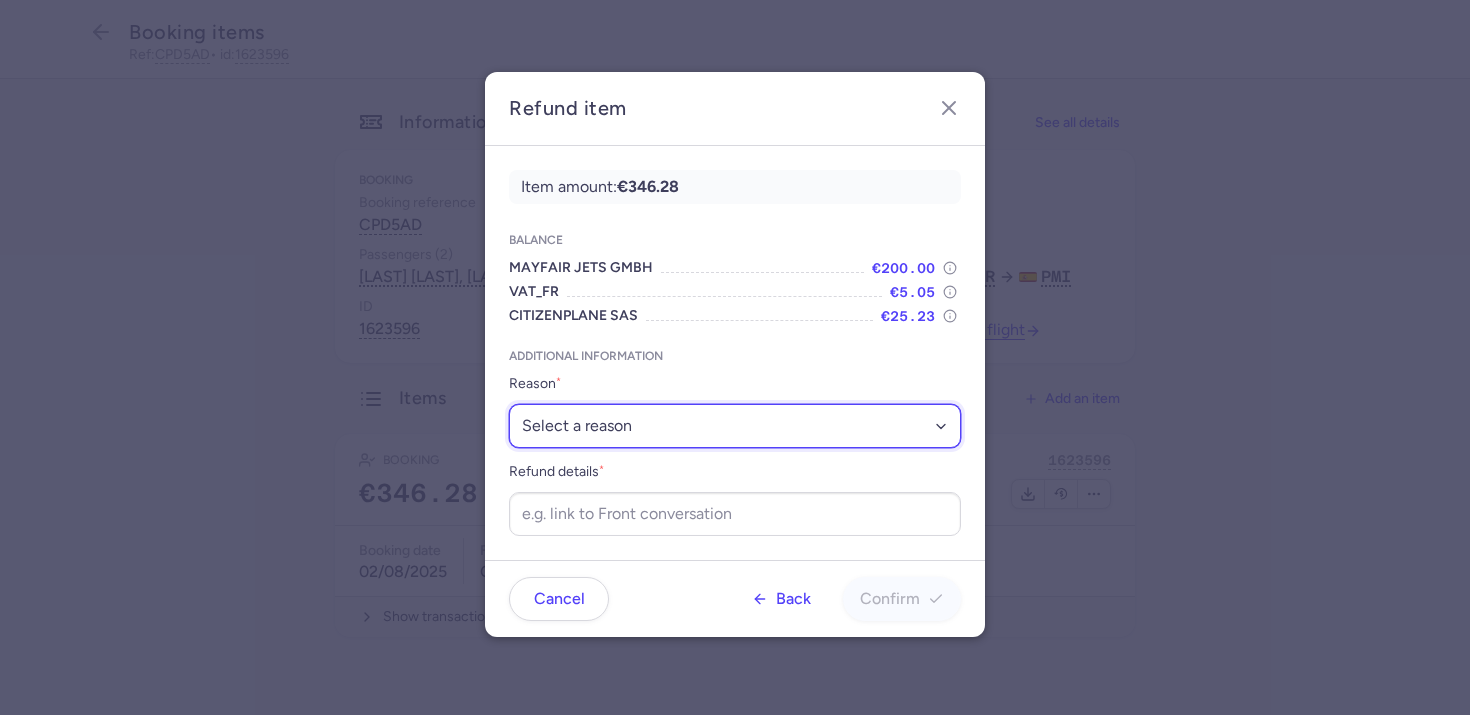 click on "Select a reason ✈️ Airline ceasing ops 💼 Ancillary issue 📄 APIS missing ⚙️ CitizenPlane error ⛔️ Denied boarding 🔁 Duplicate ❌ Flight canceled 🕵🏼‍♂️ Fraud 🎁 Goodwill 🎫 Goodwill allowance 🙃 Other 💺 Overbooking 💸 Refund with penalty 🙅 Schedule change not accepted 🤕 Supplier error 💵 Tax refund ❓ Unconfirmed booking" at bounding box center (735, 426) 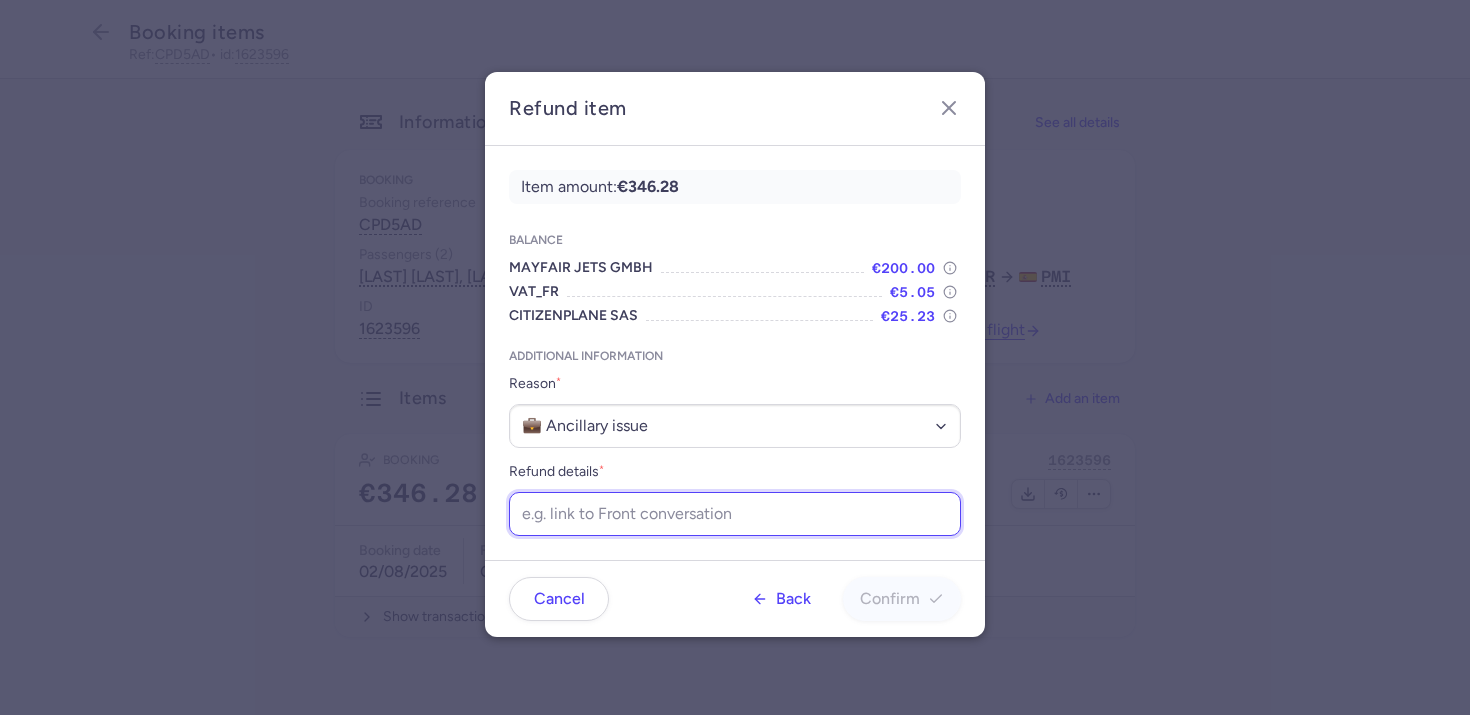 click on "Refund details  *" at bounding box center (735, 514) 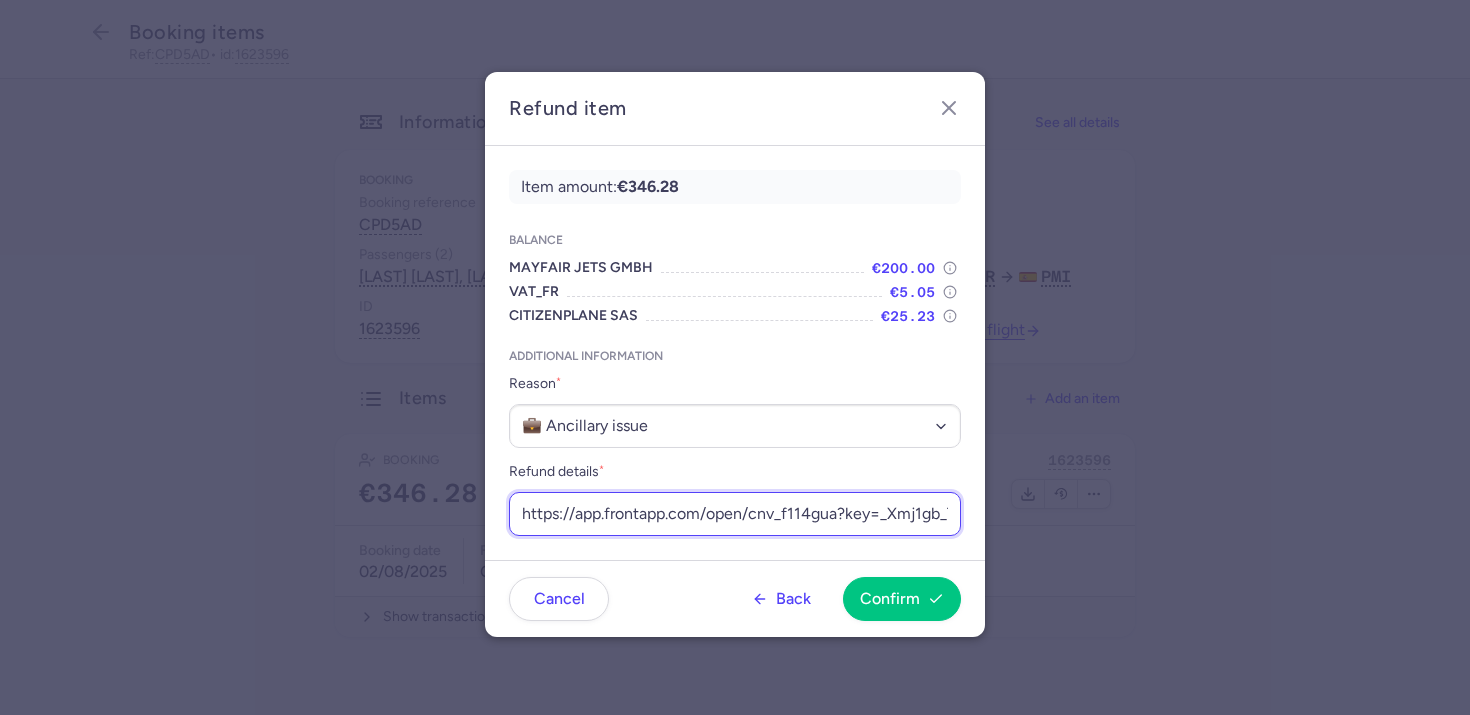 scroll, scrollTop: 0, scrollLeft: 238, axis: horizontal 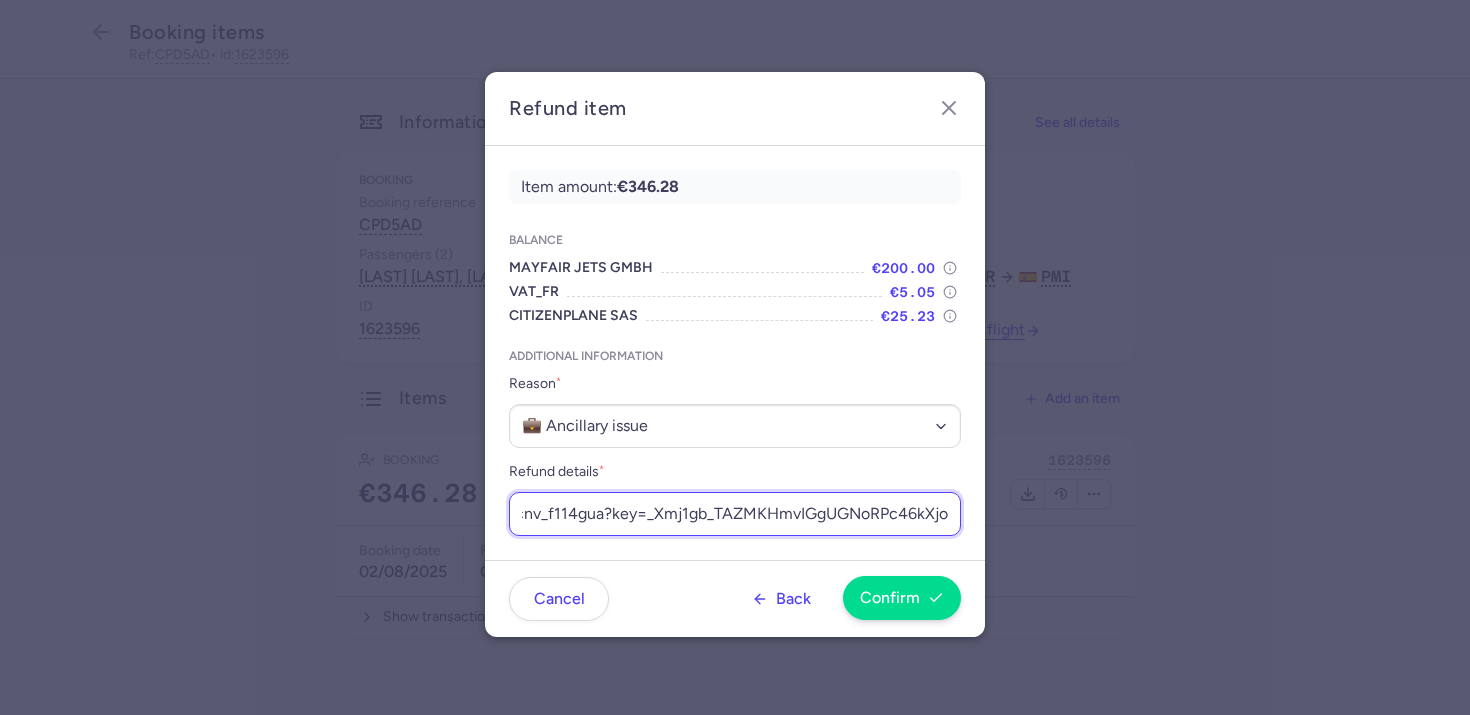 type on "https://app.frontapp.com/open/cnv_f114gua?key=_Xmj1gb_TAZMKHmvIGgUGNoRPc46kXjo" 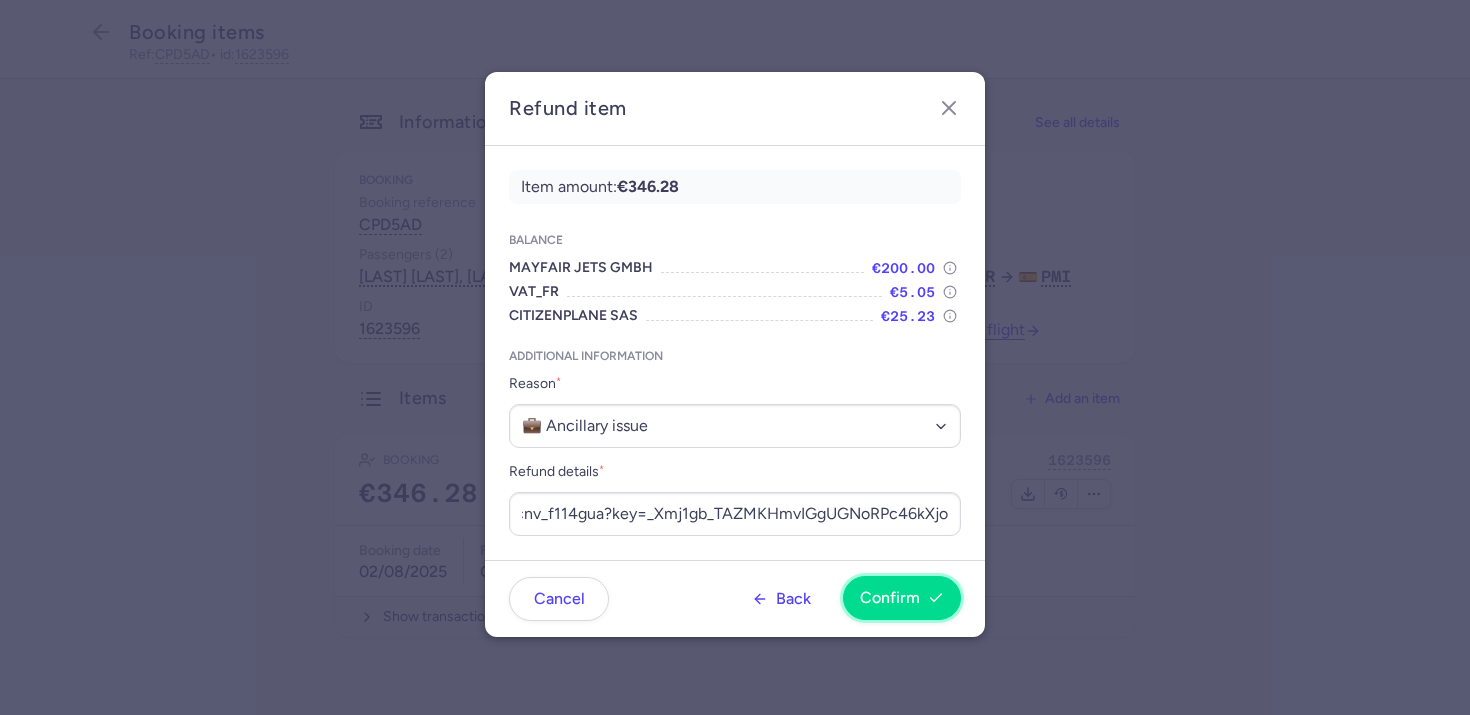 click on "Confirm" at bounding box center [890, 598] 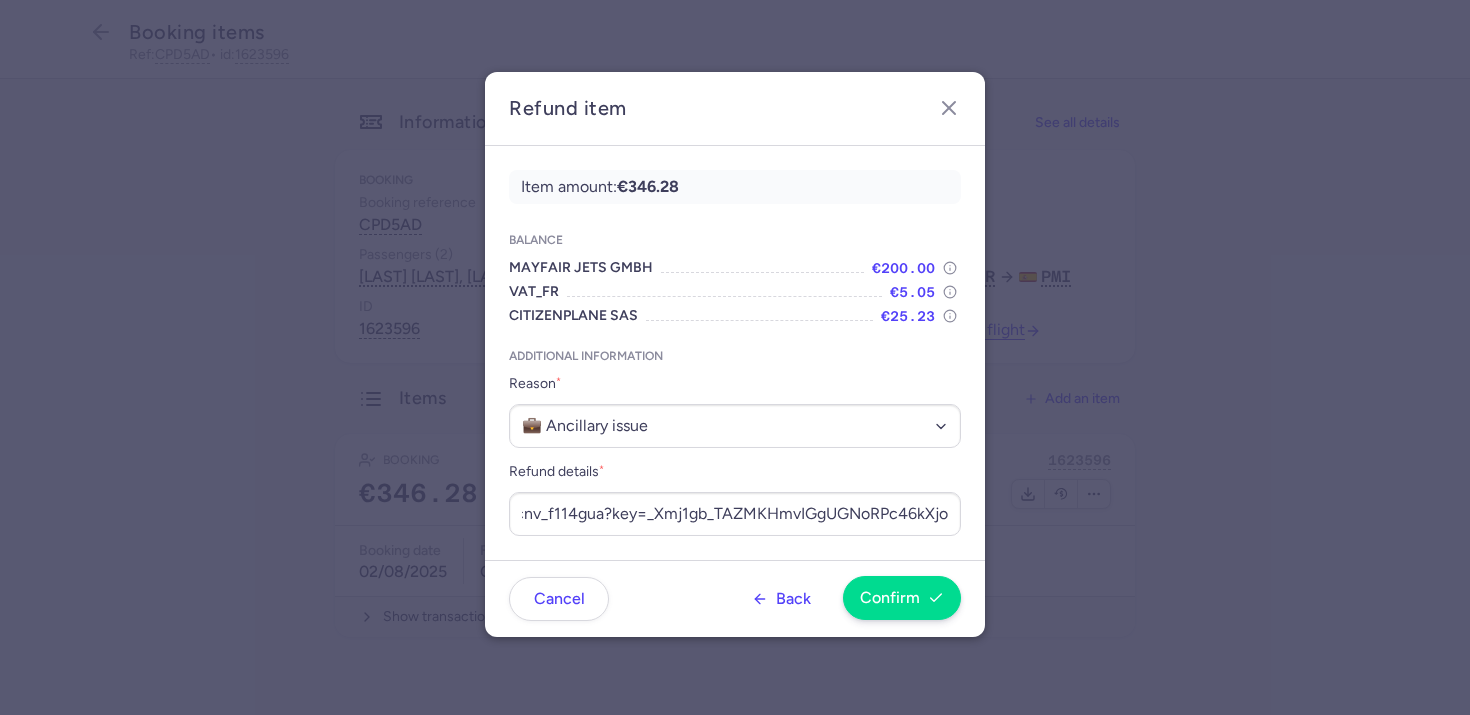 scroll, scrollTop: 0, scrollLeft: 0, axis: both 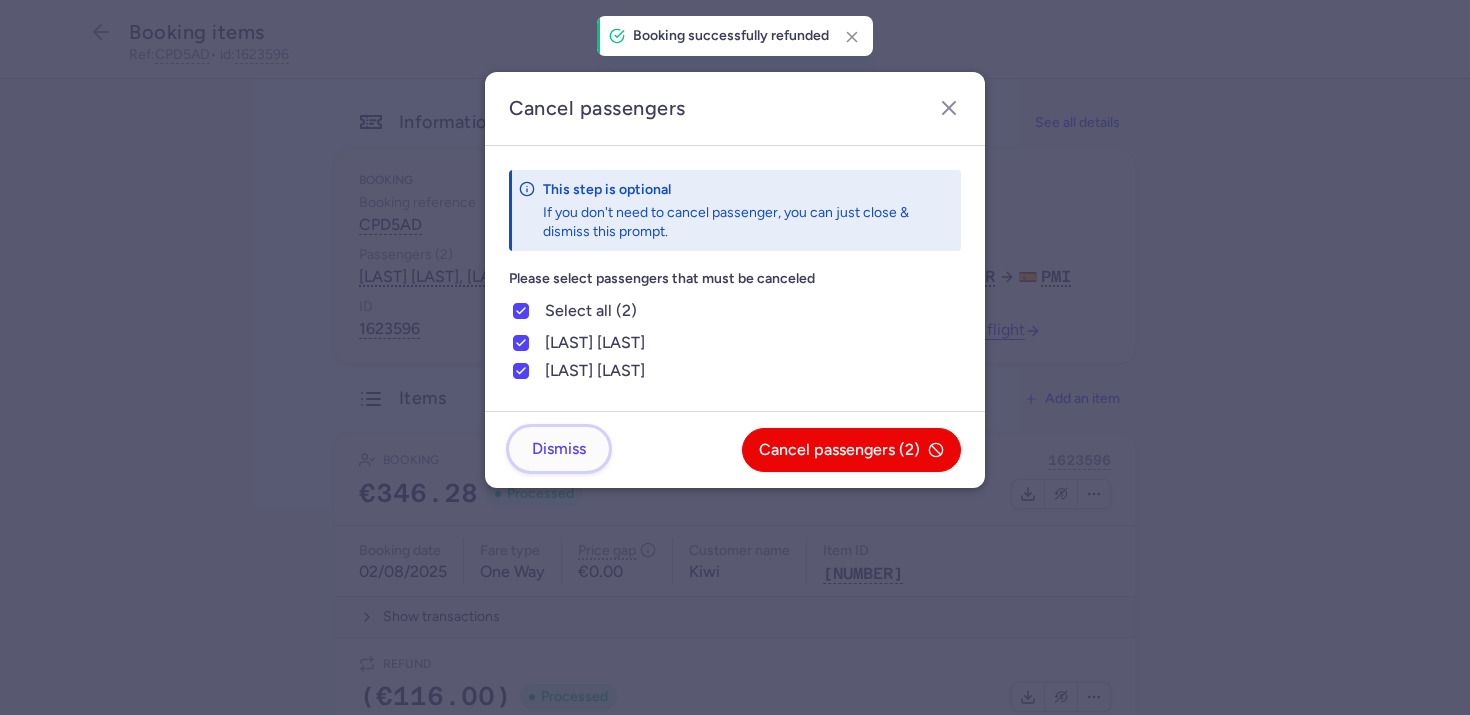 click on "Dismiss" 